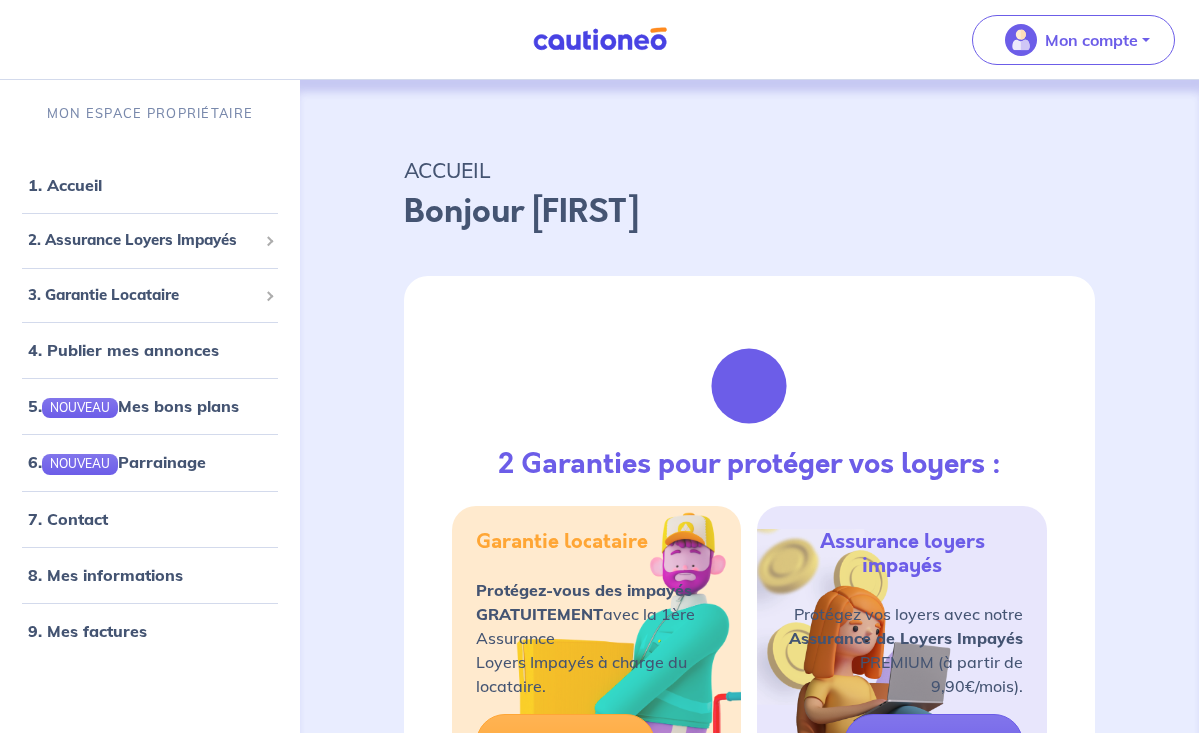 scroll, scrollTop: 0, scrollLeft: 0, axis: both 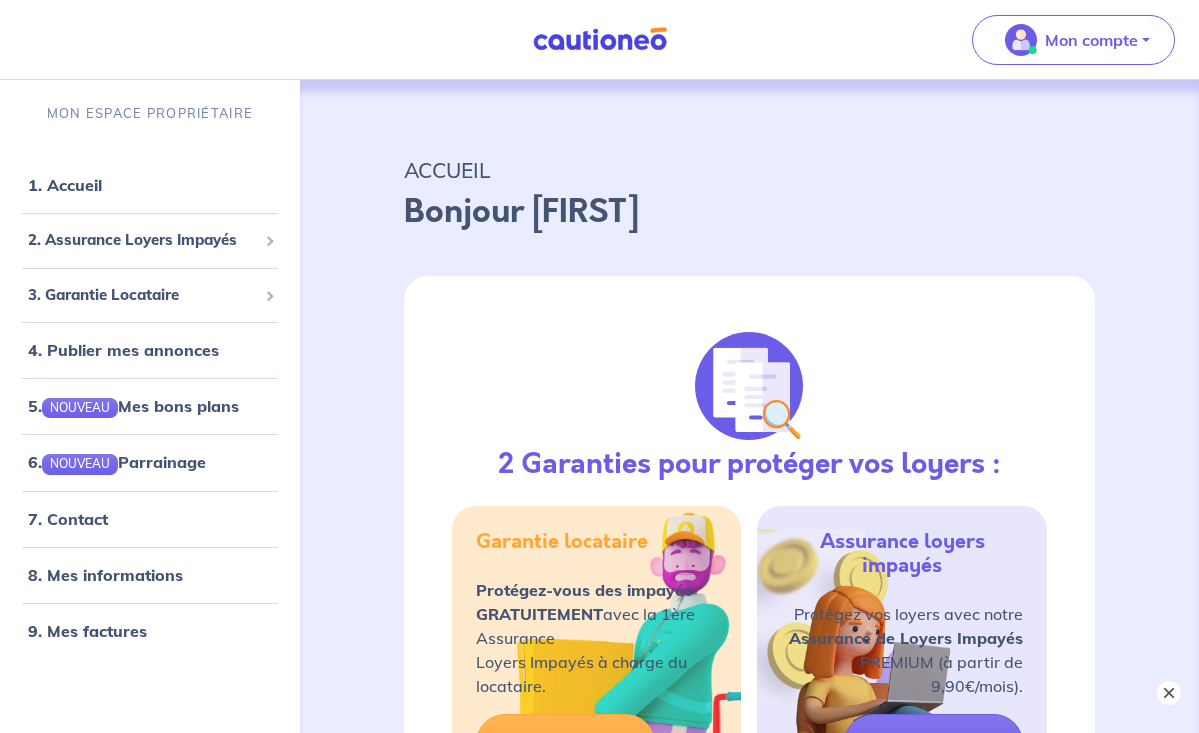 click on "×" at bounding box center [1169, 693] 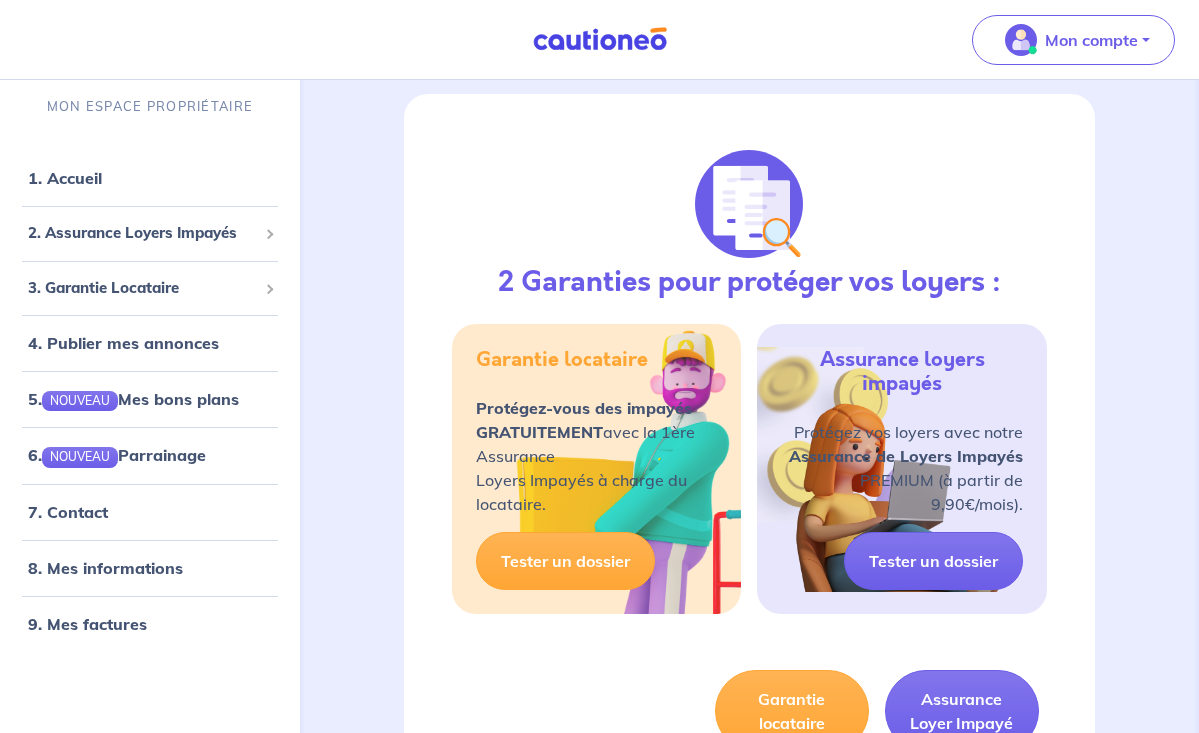 scroll, scrollTop: 192, scrollLeft: 0, axis: vertical 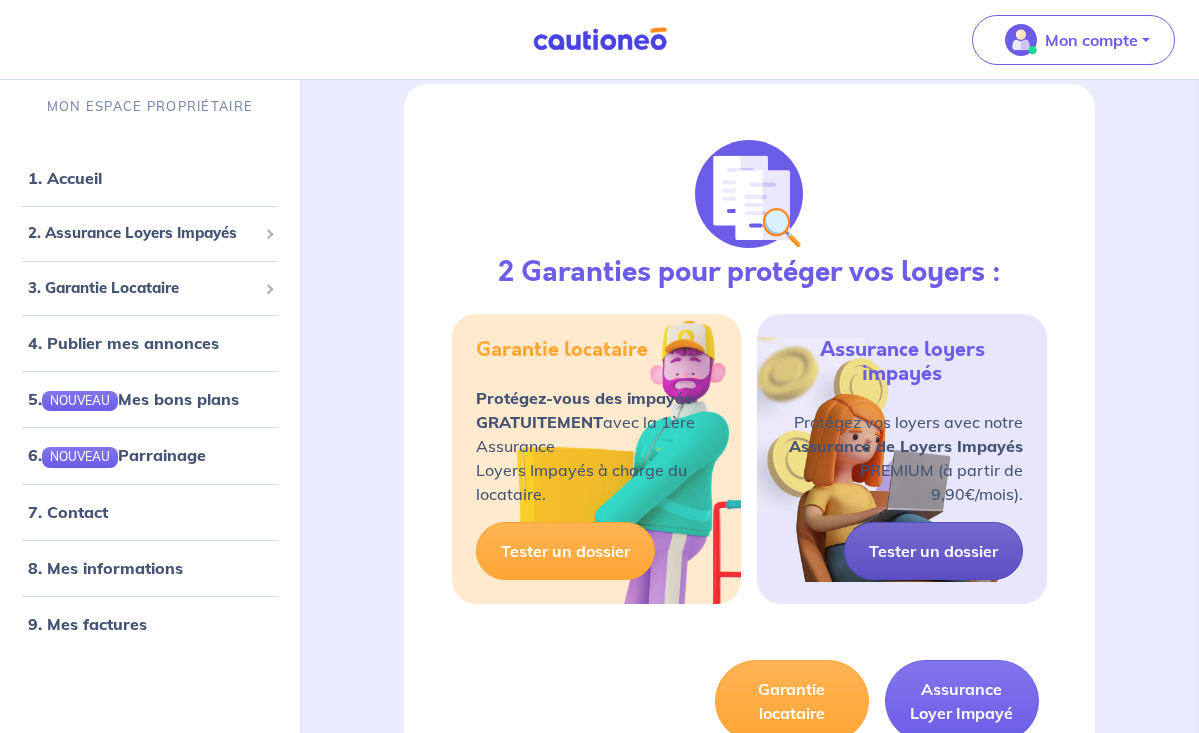 click on "Tester un dossier" at bounding box center (933, 551) 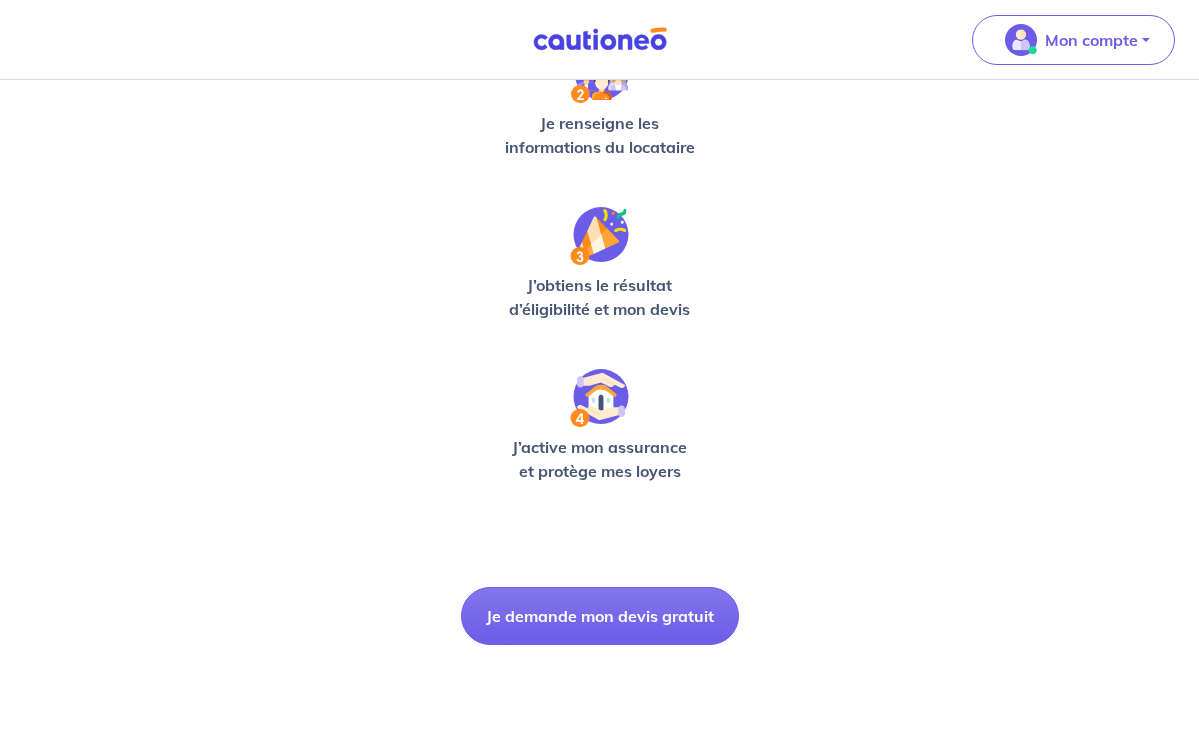 scroll, scrollTop: 517, scrollLeft: 0, axis: vertical 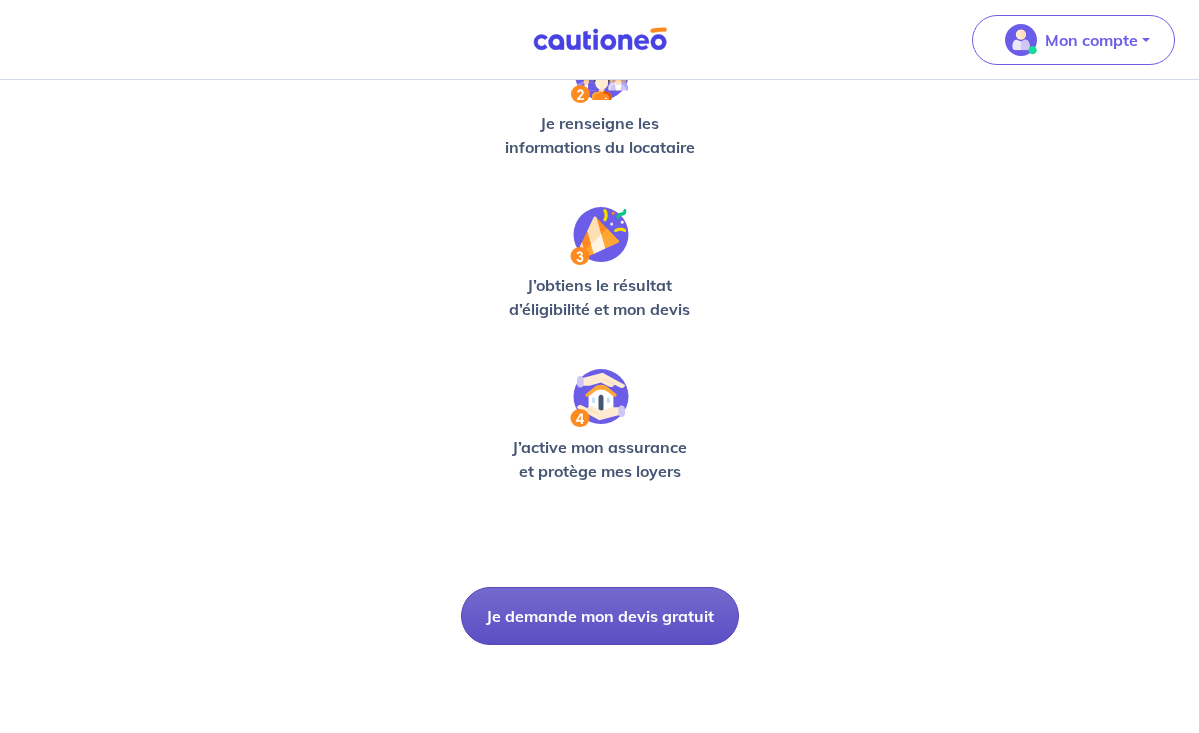 click on "Je demande mon devis gratuit" at bounding box center (600, 616) 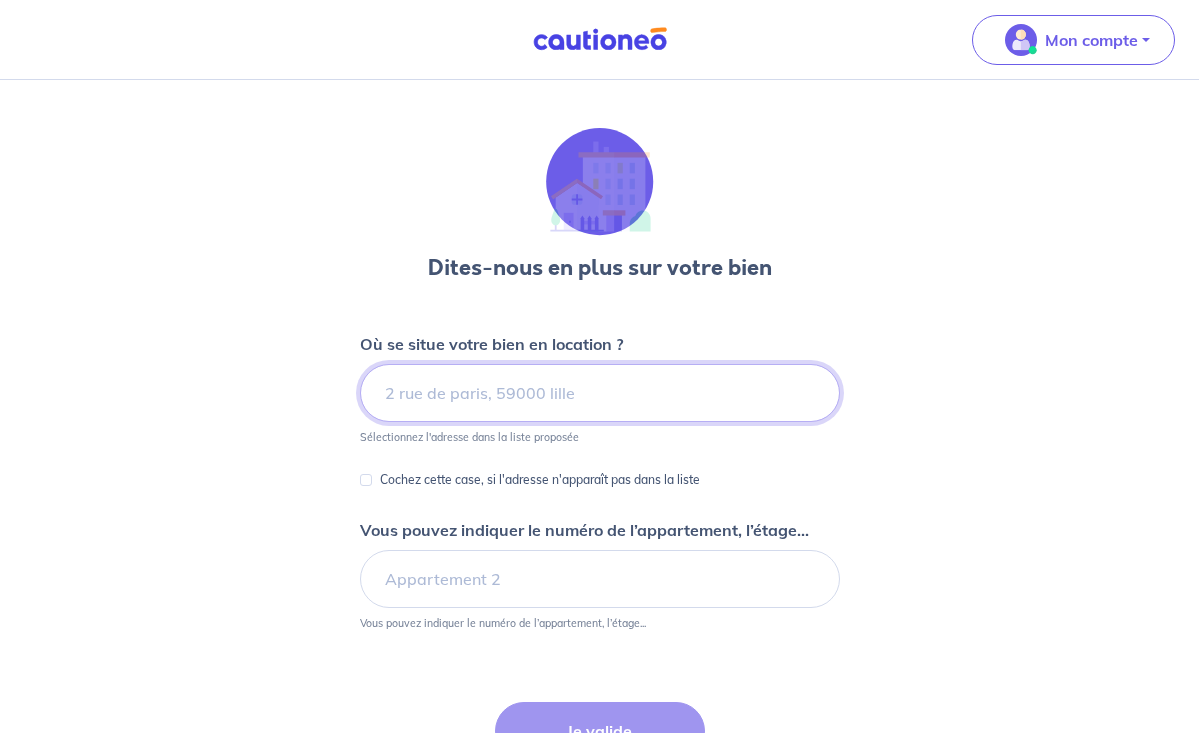 click at bounding box center [600, 393] 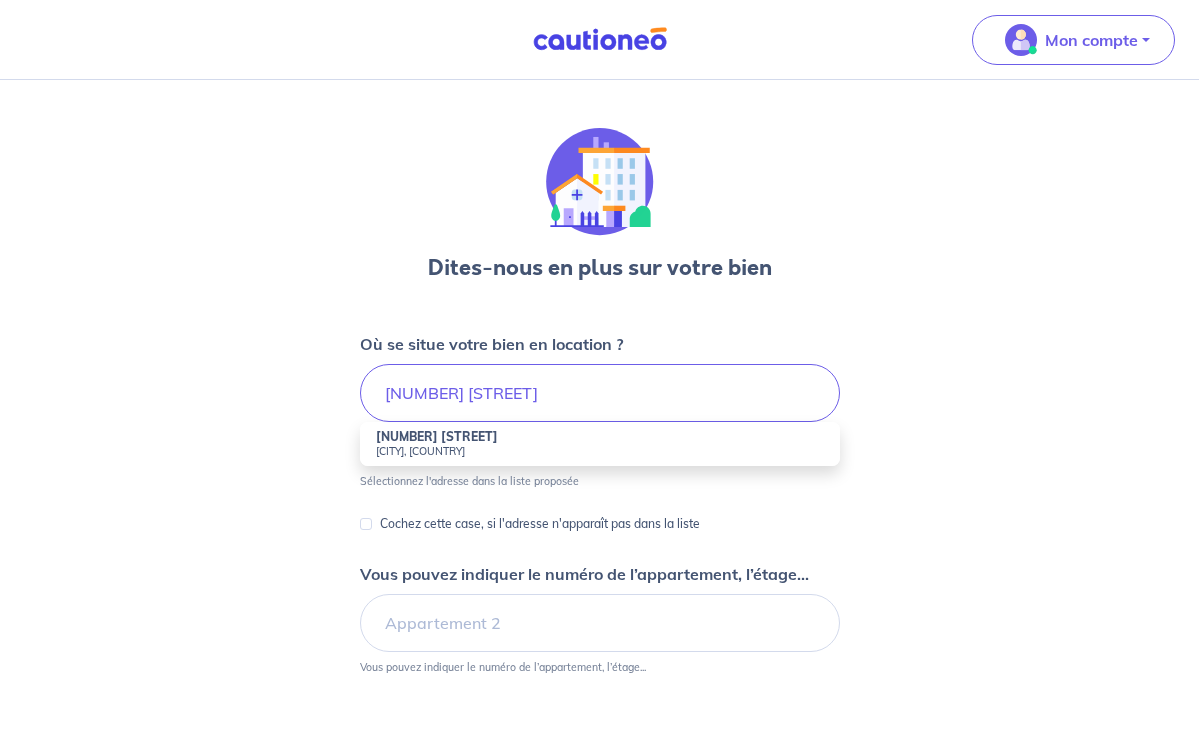 drag, startPoint x: 440, startPoint y: 391, endPoint x: 430, endPoint y: 442, distance: 51.971146 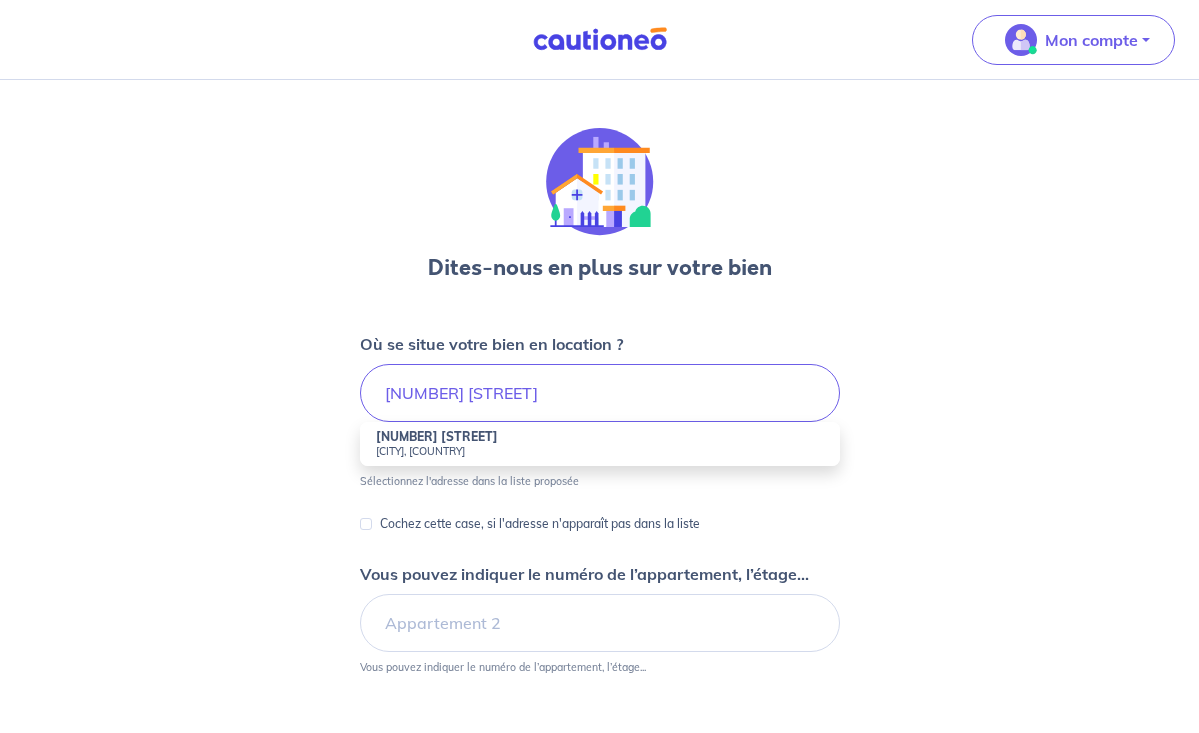 click on "[NUMBER] [STREET]" at bounding box center (437, 436) 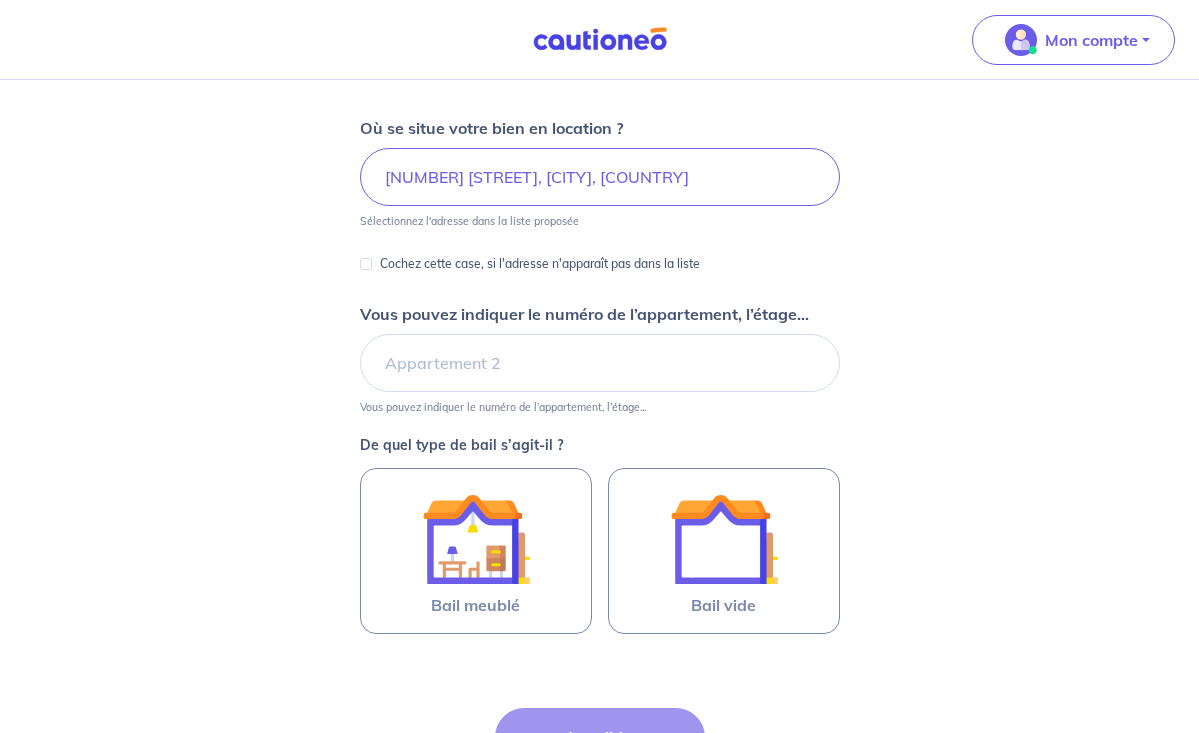 scroll, scrollTop: 218, scrollLeft: 0, axis: vertical 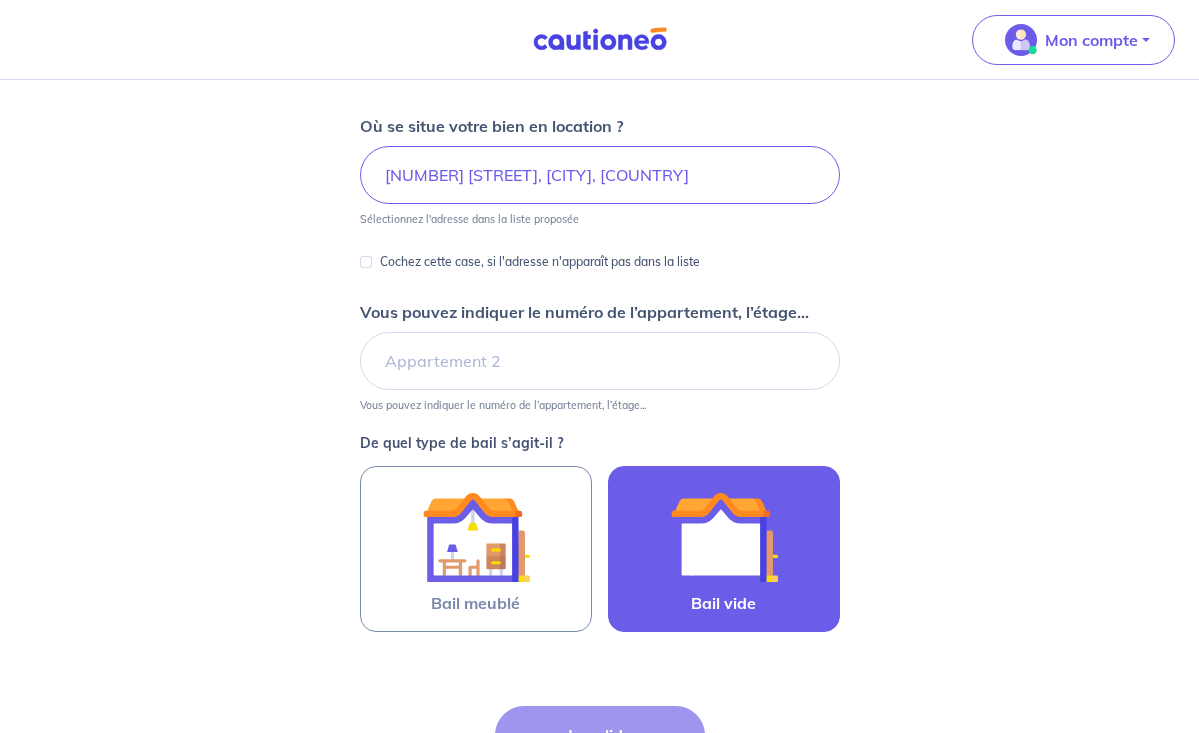 click at bounding box center [724, 537] 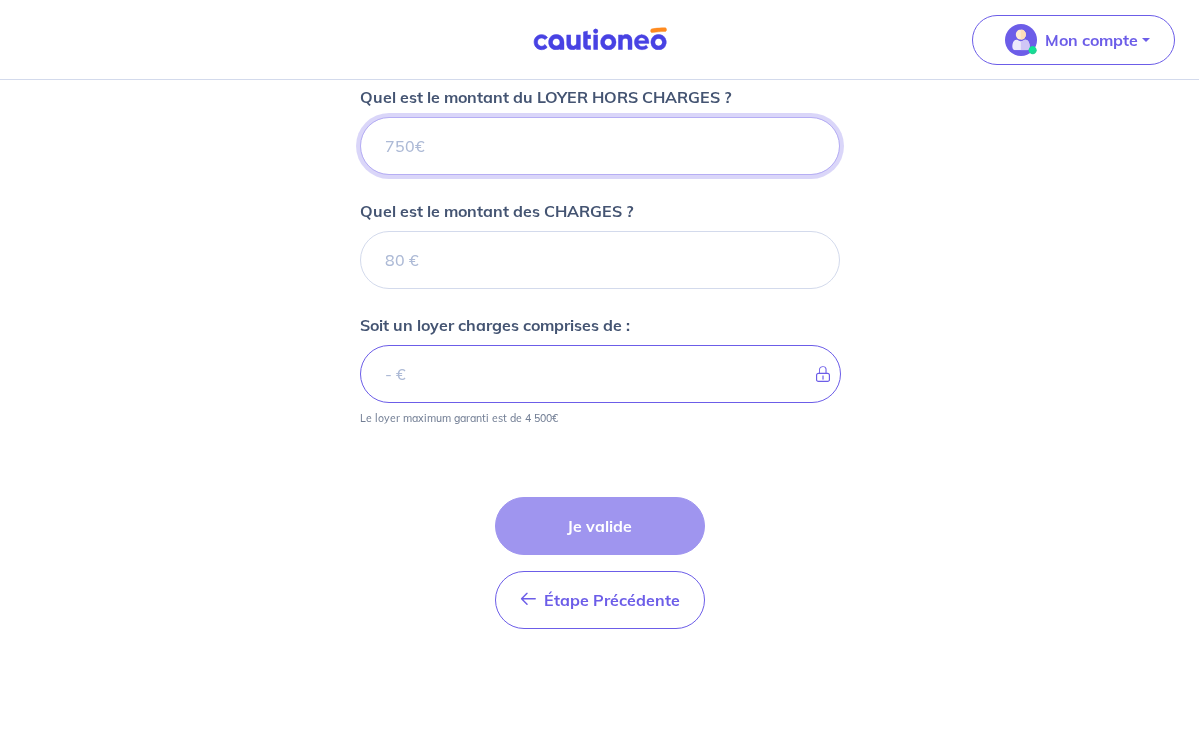 scroll, scrollTop: 793, scrollLeft: 0, axis: vertical 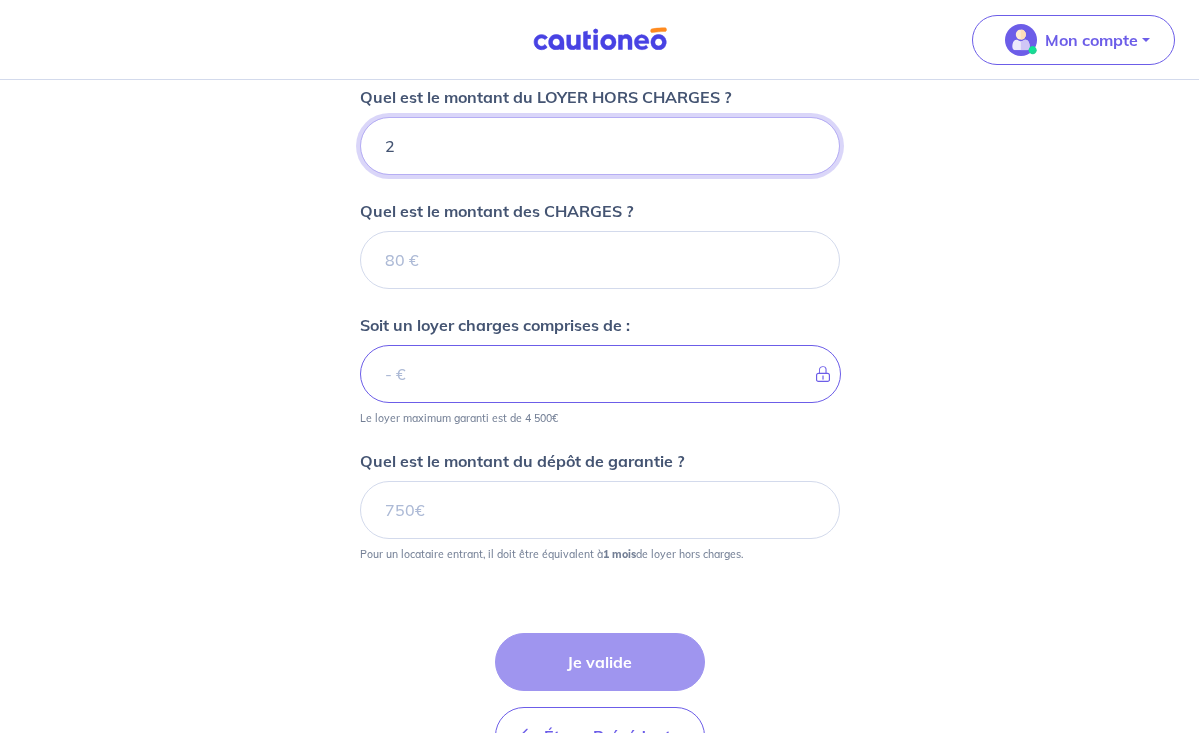 type 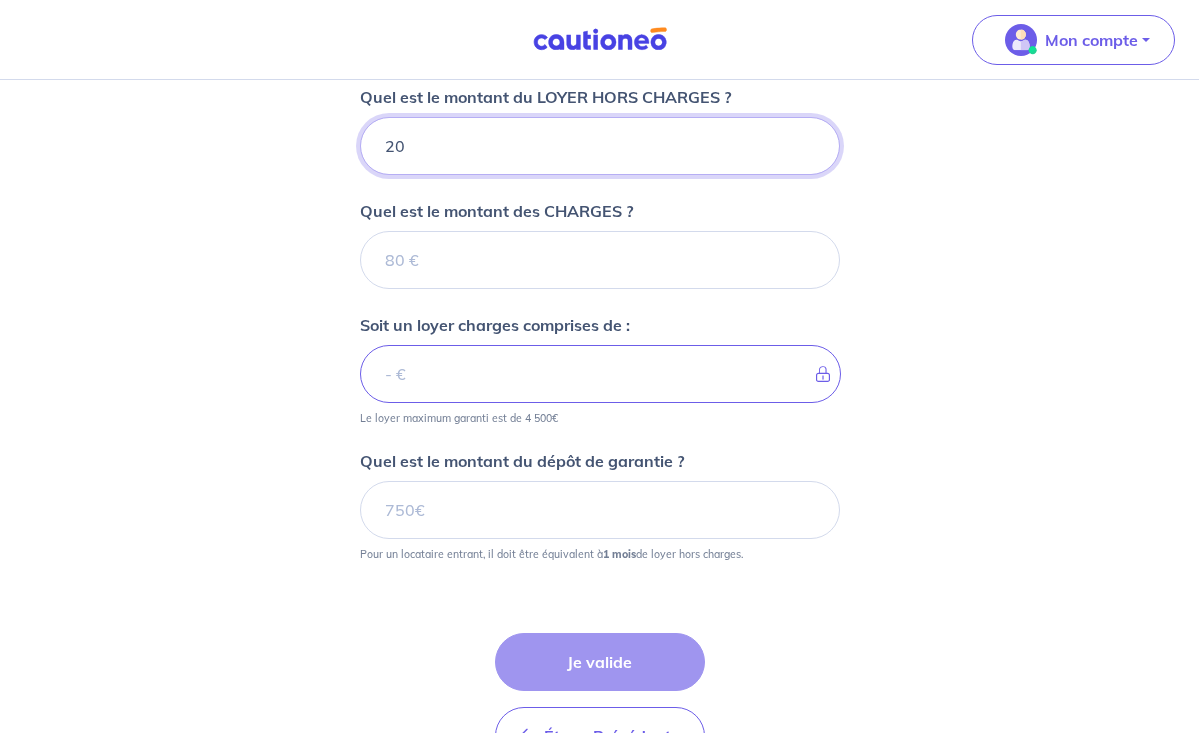 type 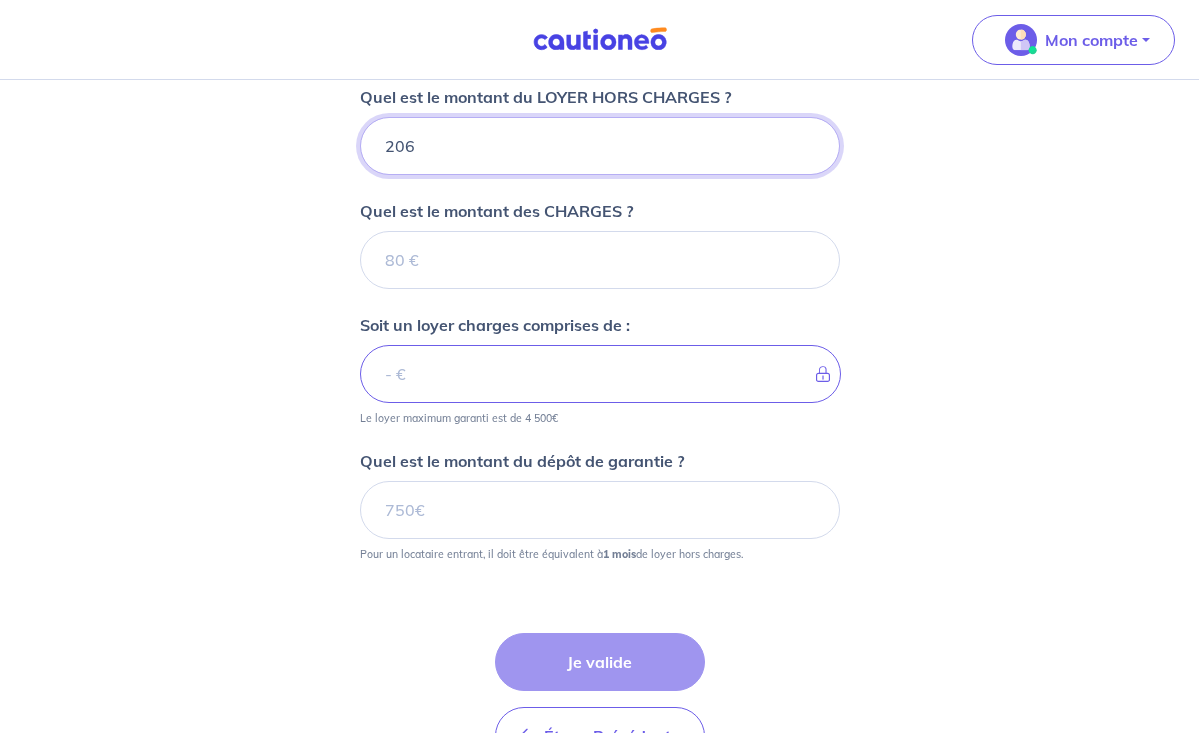 type 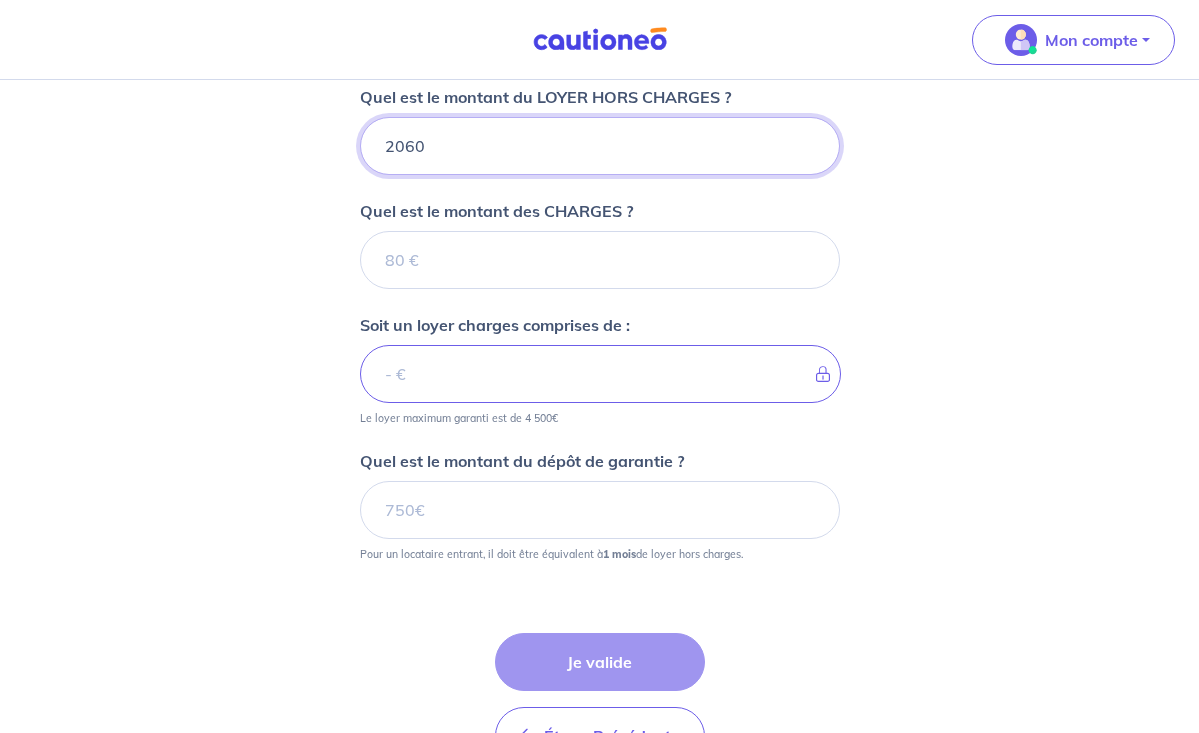 type 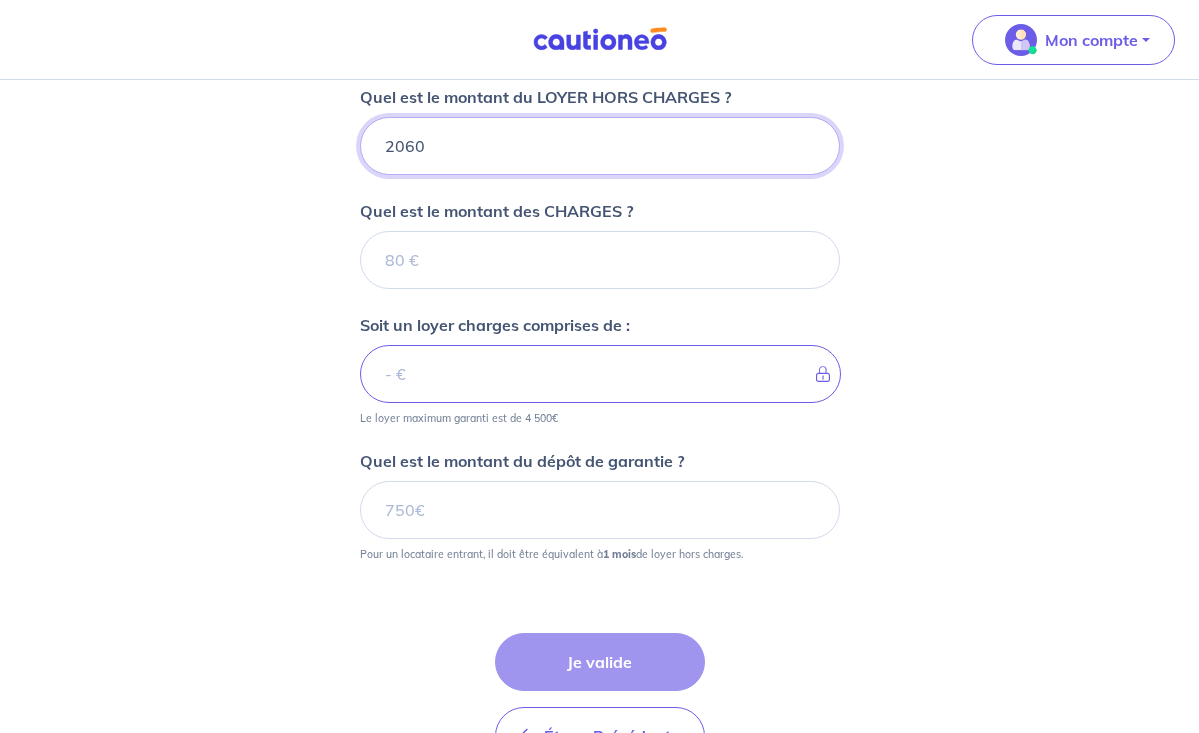 type on "2060" 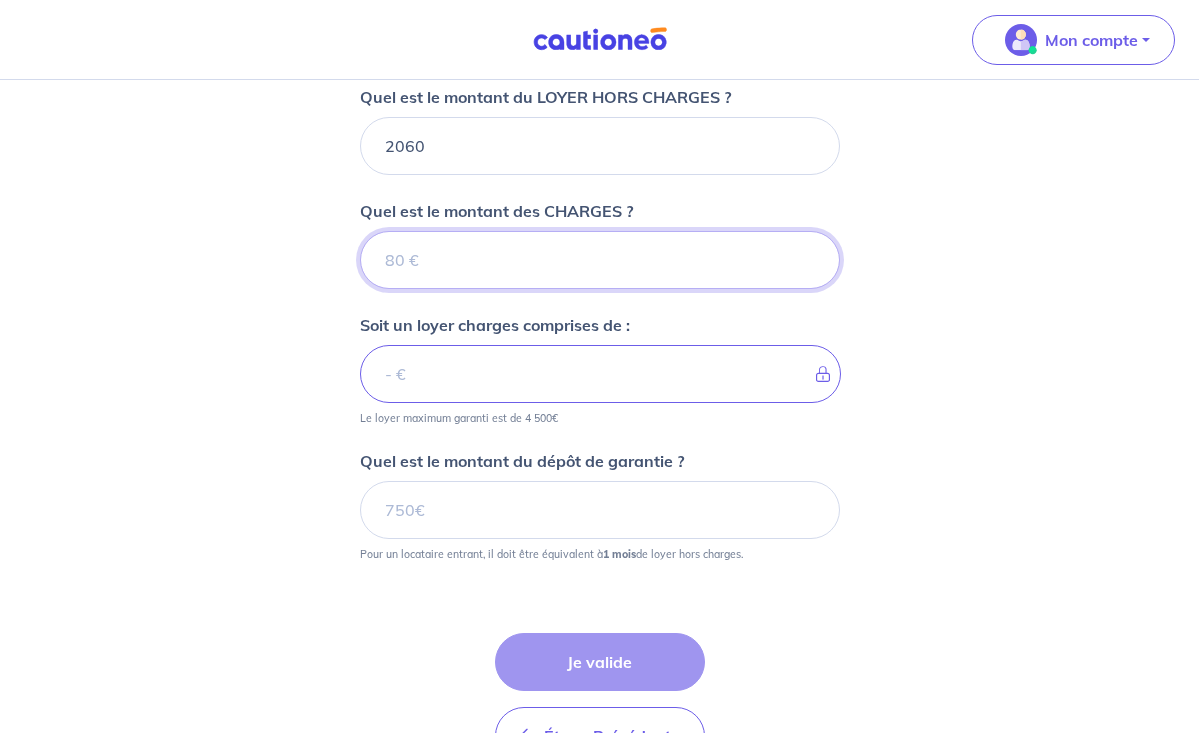 click on "Quel est le montant des CHARGES ?" at bounding box center (600, 260) 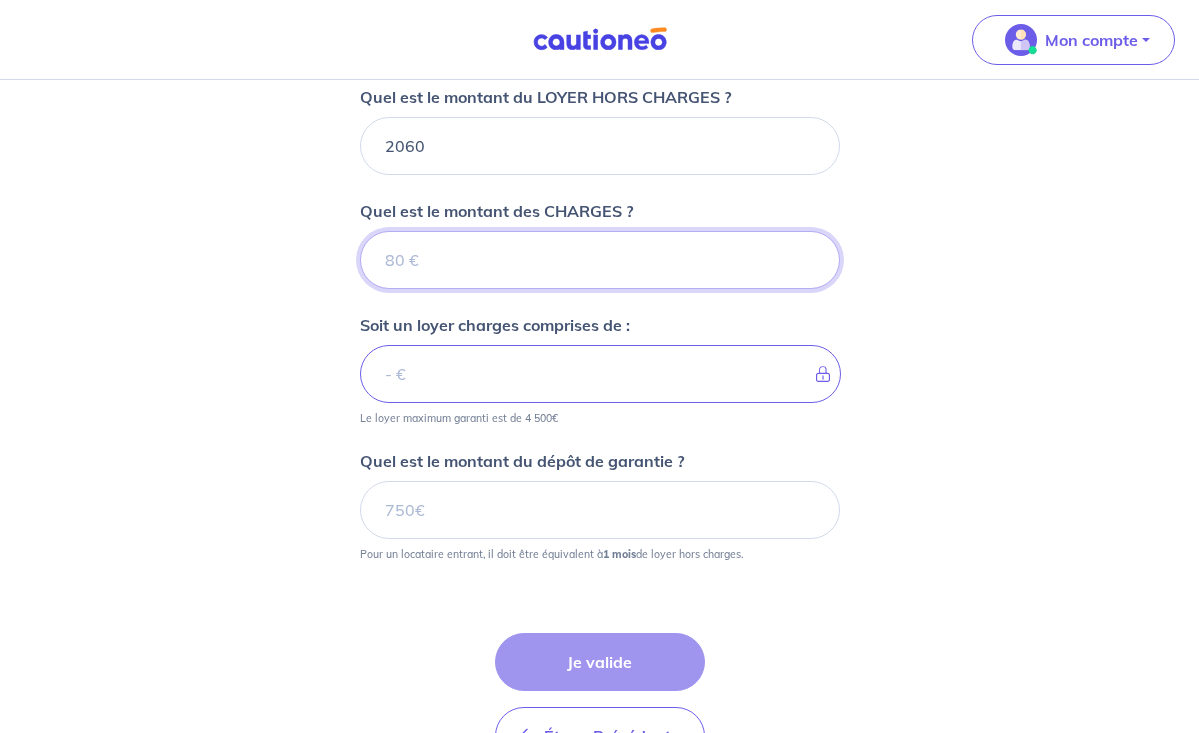 type on "1" 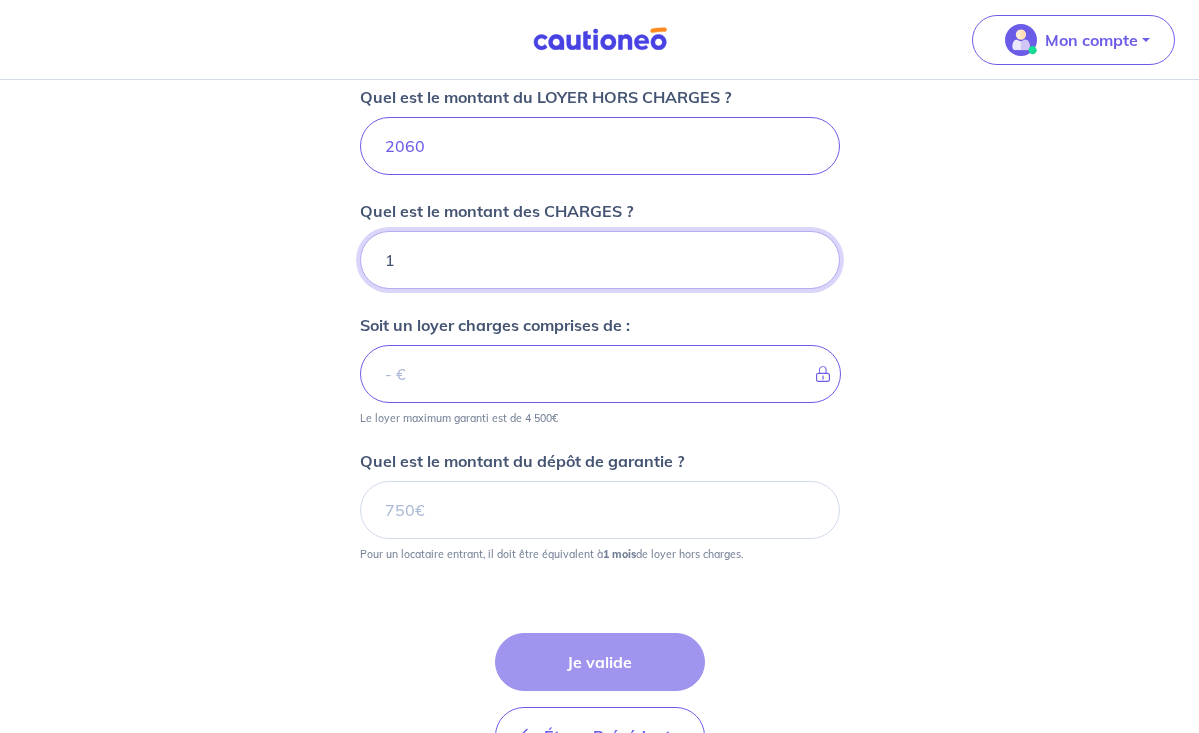 type on "2061" 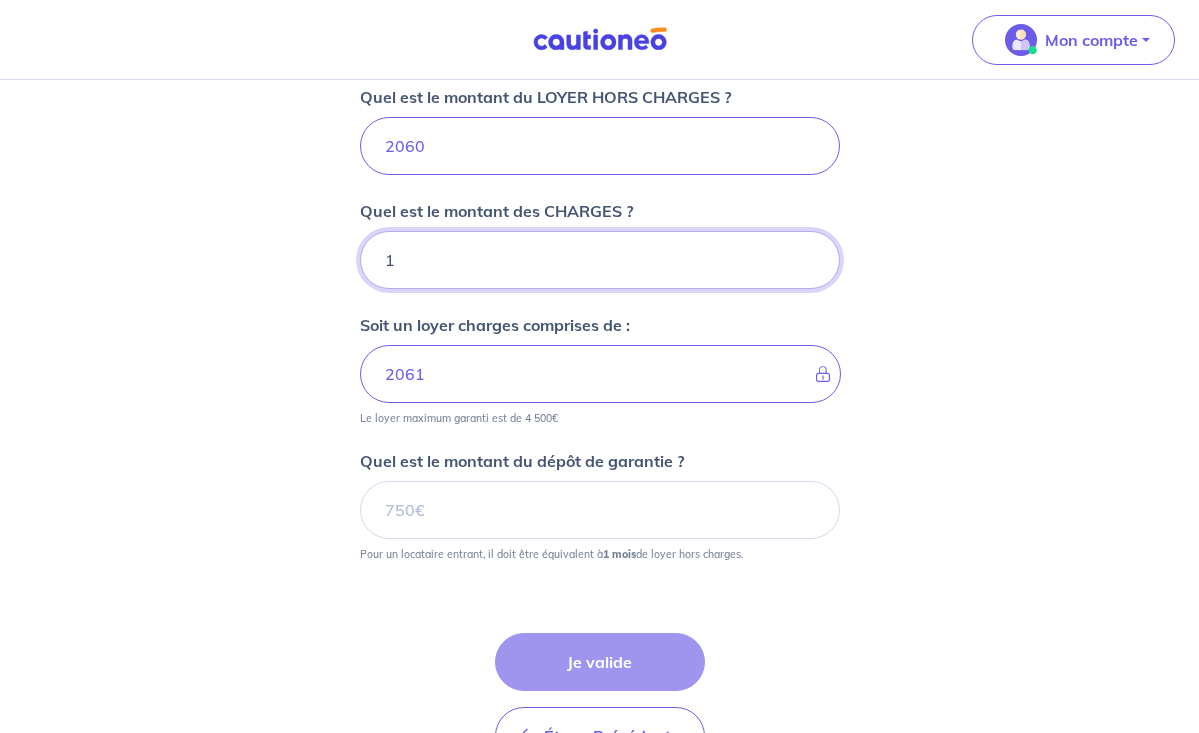 type on "14" 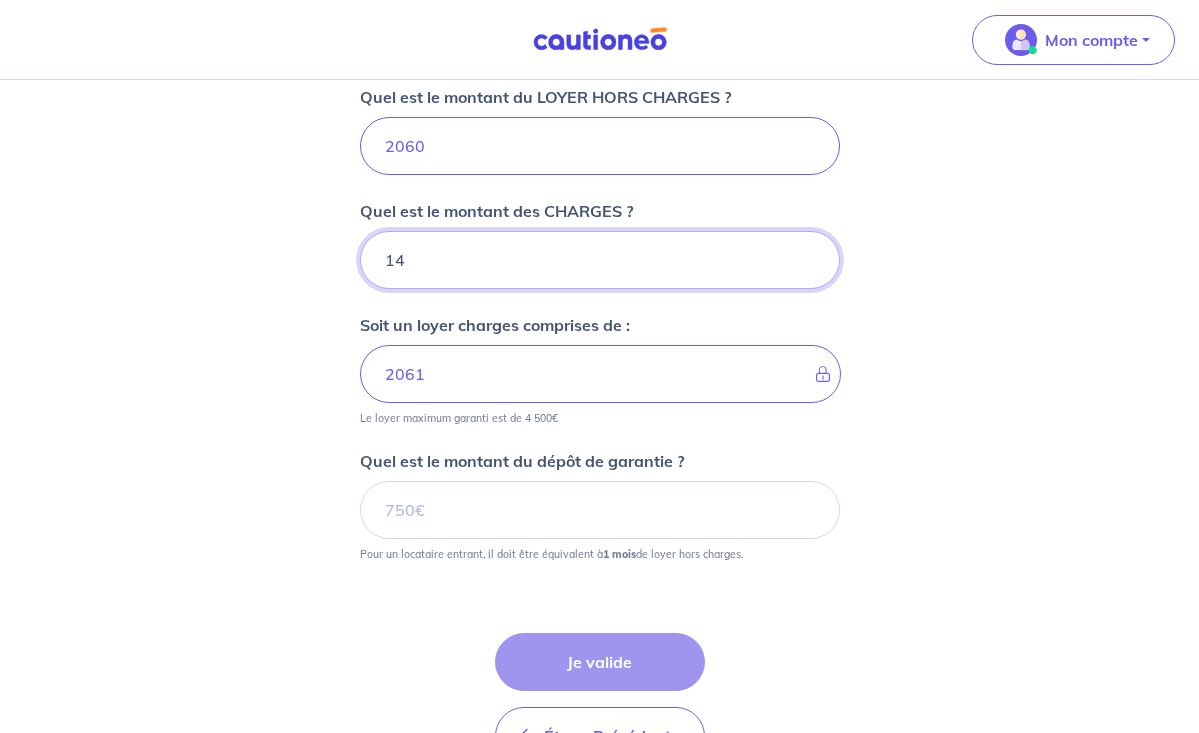 type on "2074" 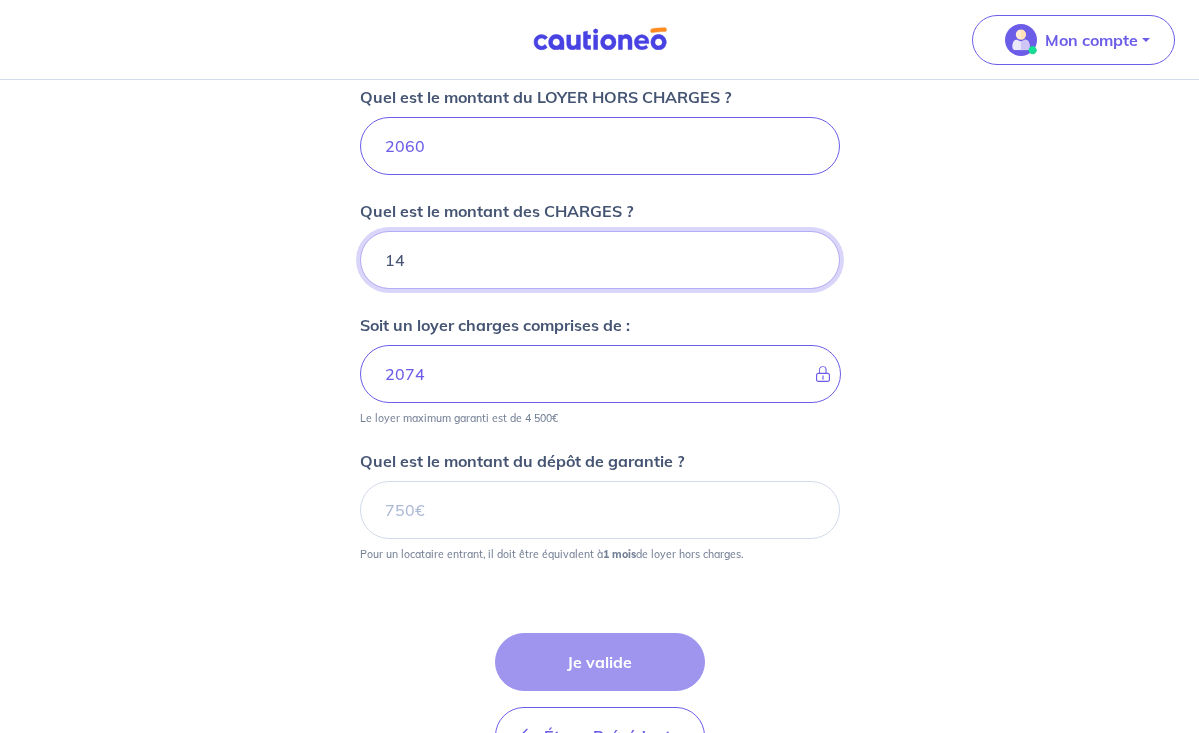 type on "140" 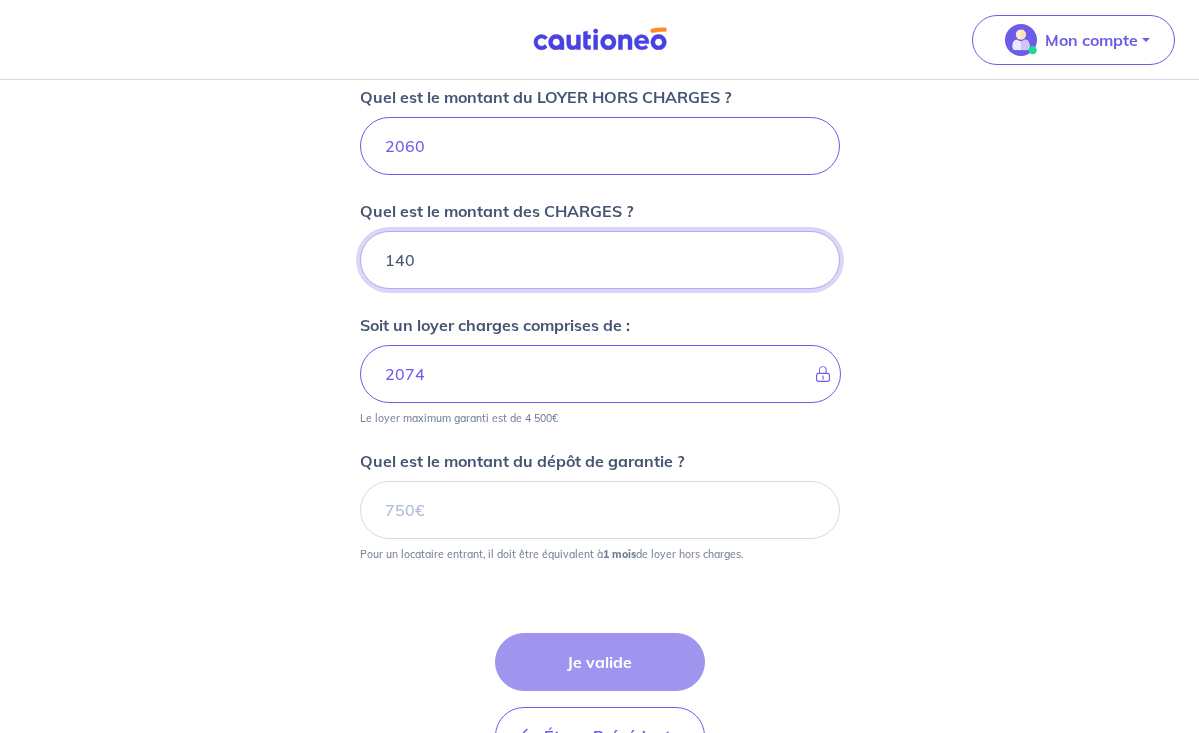 type on "2200" 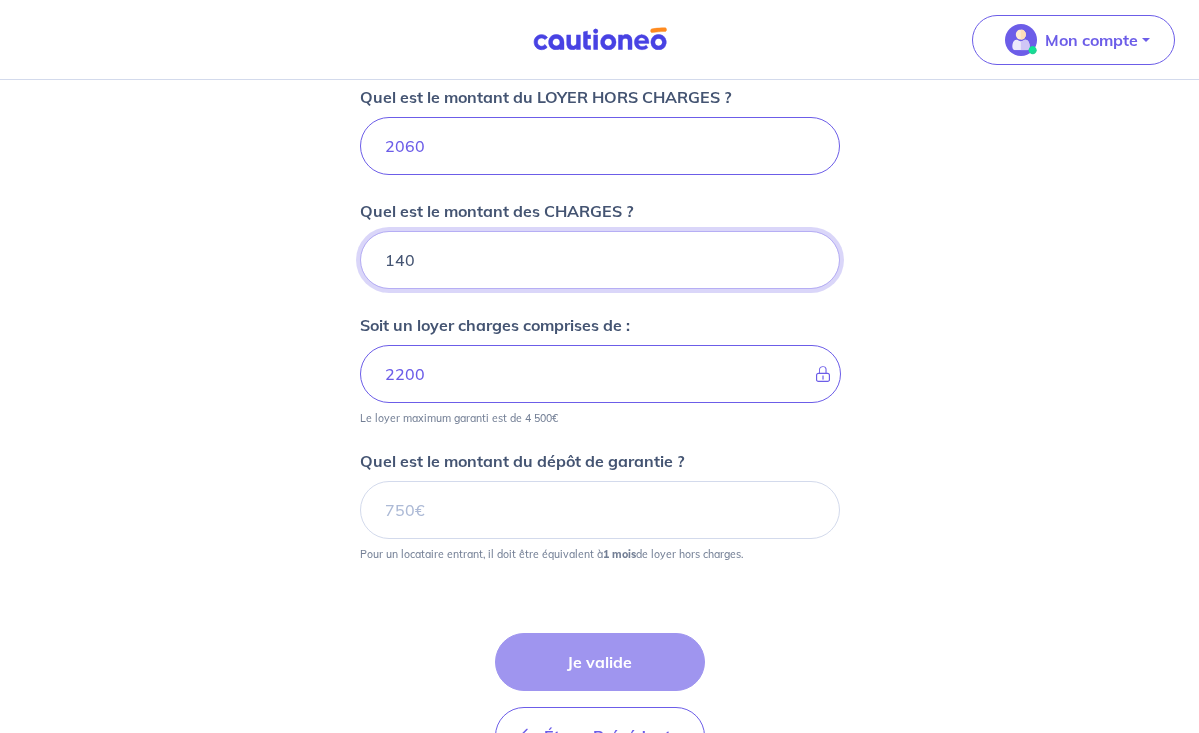 type on "140" 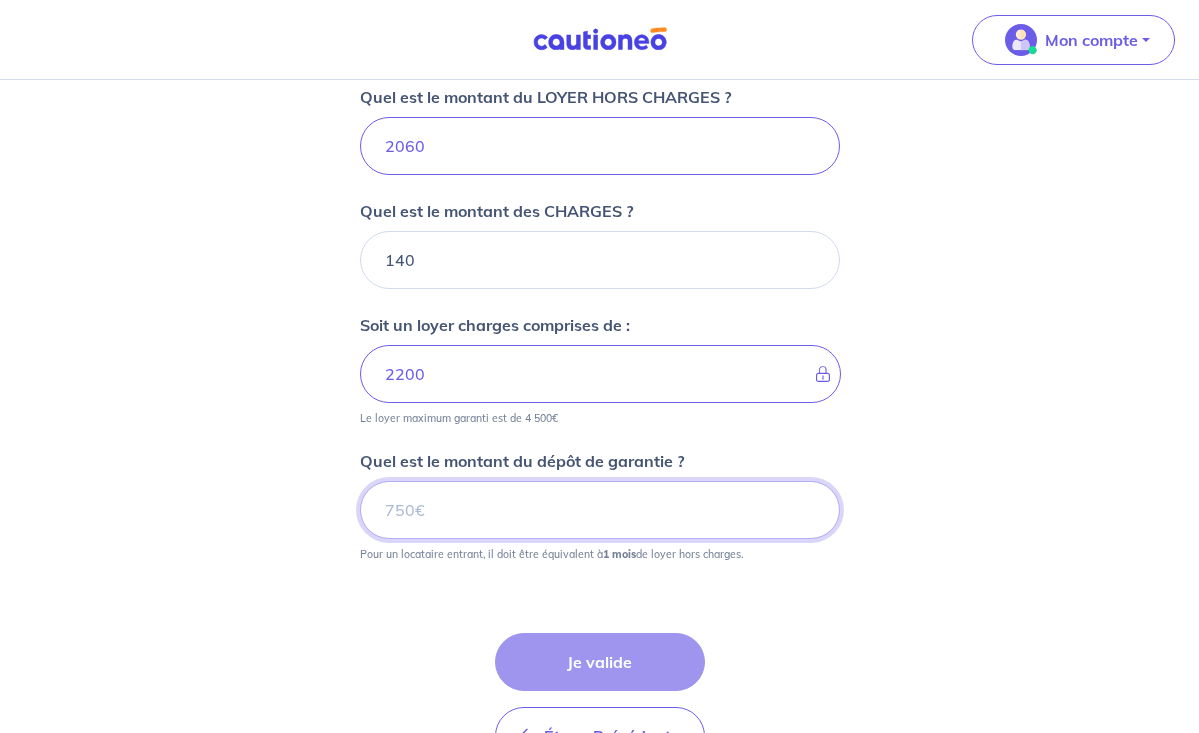 click on "Quel est le montant du dépôt de garantie ?" at bounding box center [600, 510] 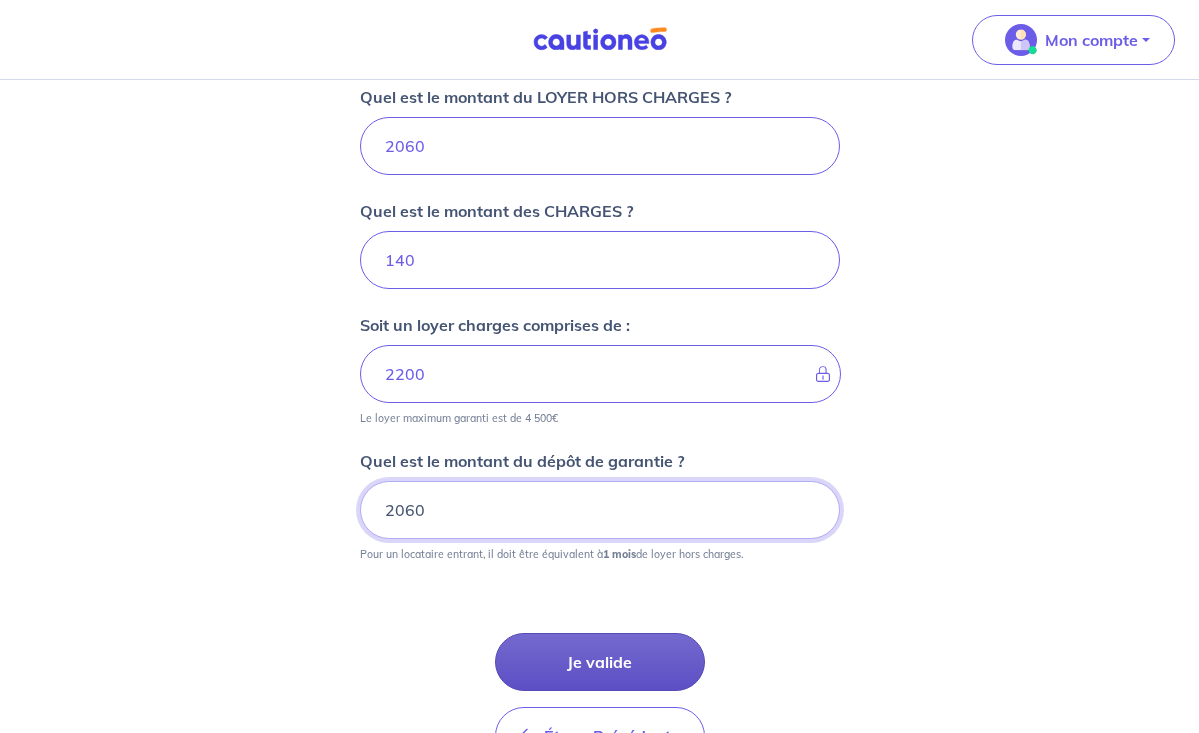 type on "2060" 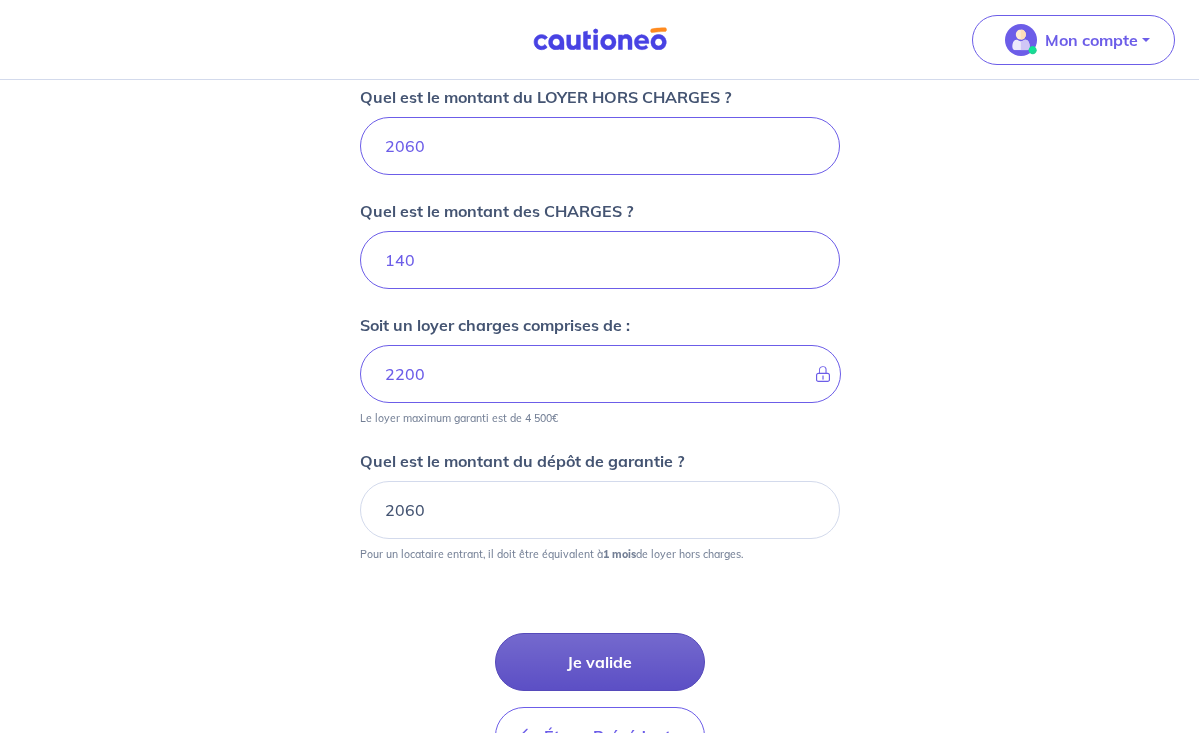click on "Je valide" at bounding box center [600, 662] 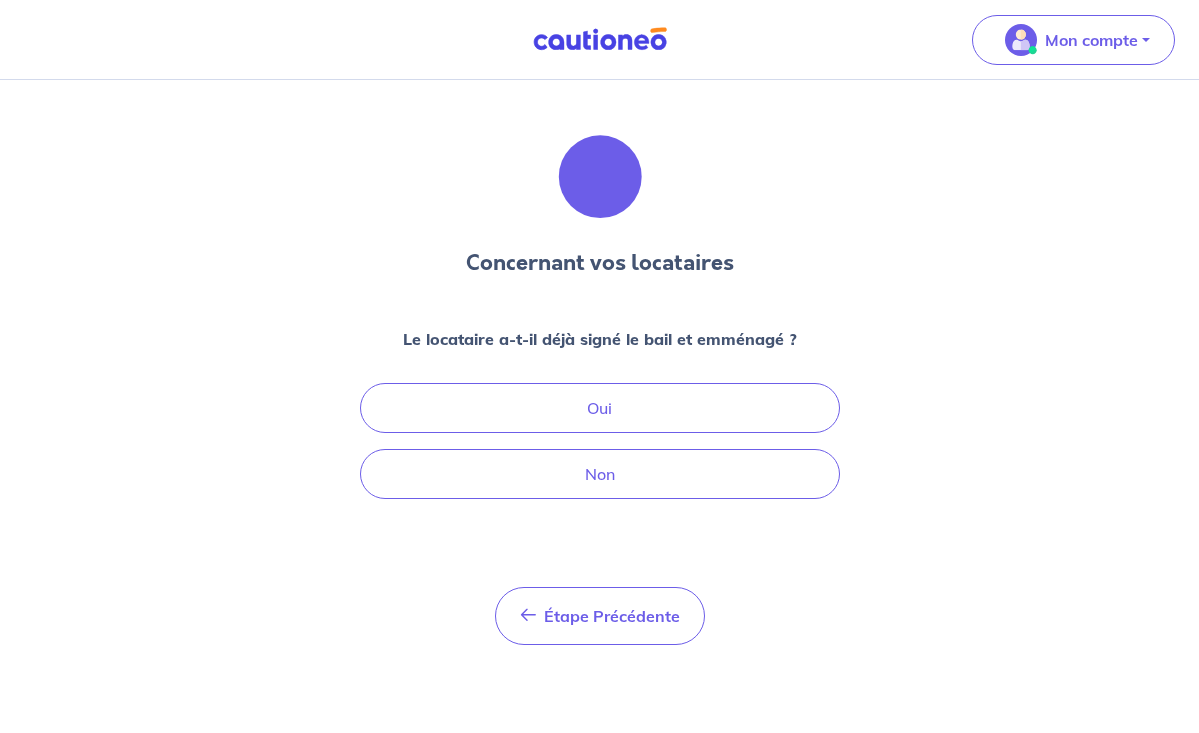 scroll, scrollTop: 0, scrollLeft: 0, axis: both 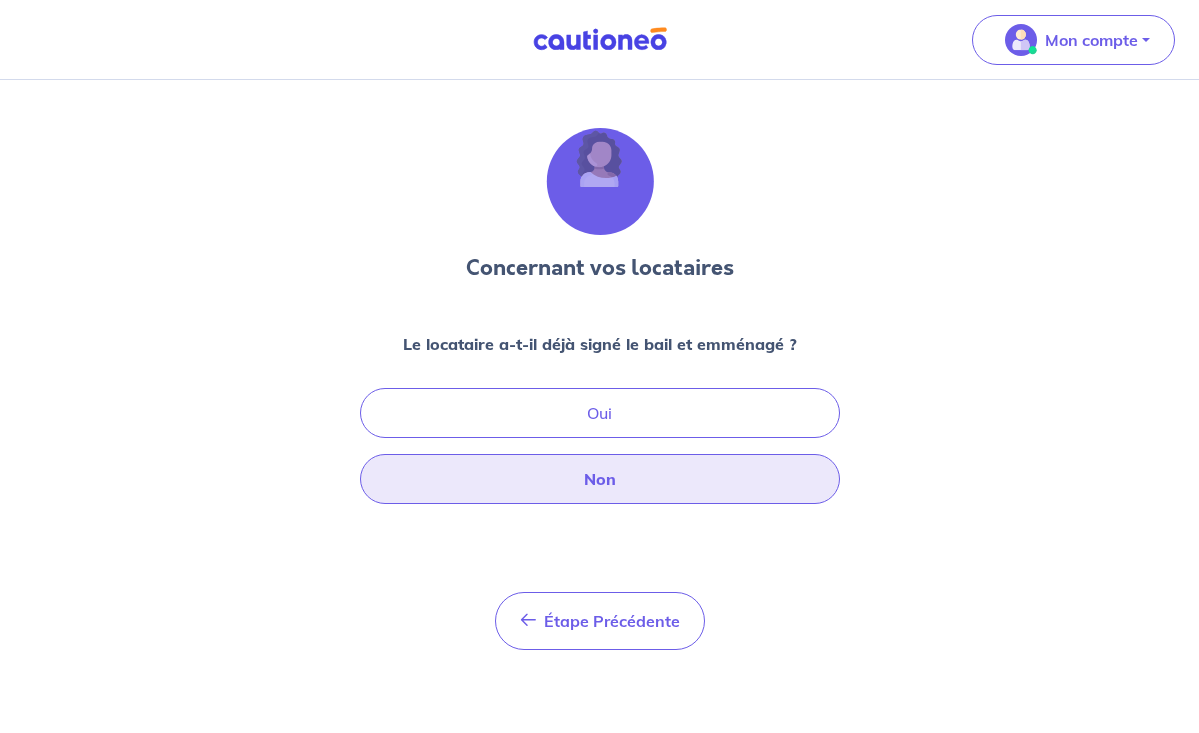 click on "Non" at bounding box center [600, 479] 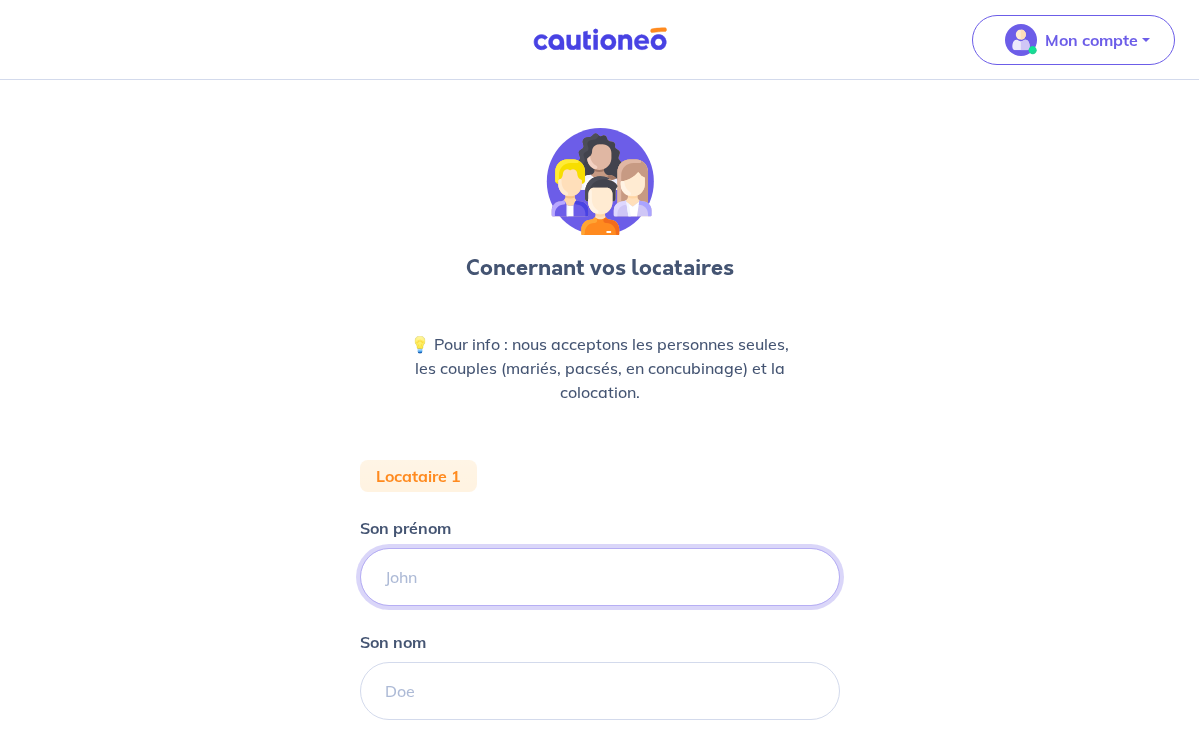 click on "Son prénom" at bounding box center [600, 577] 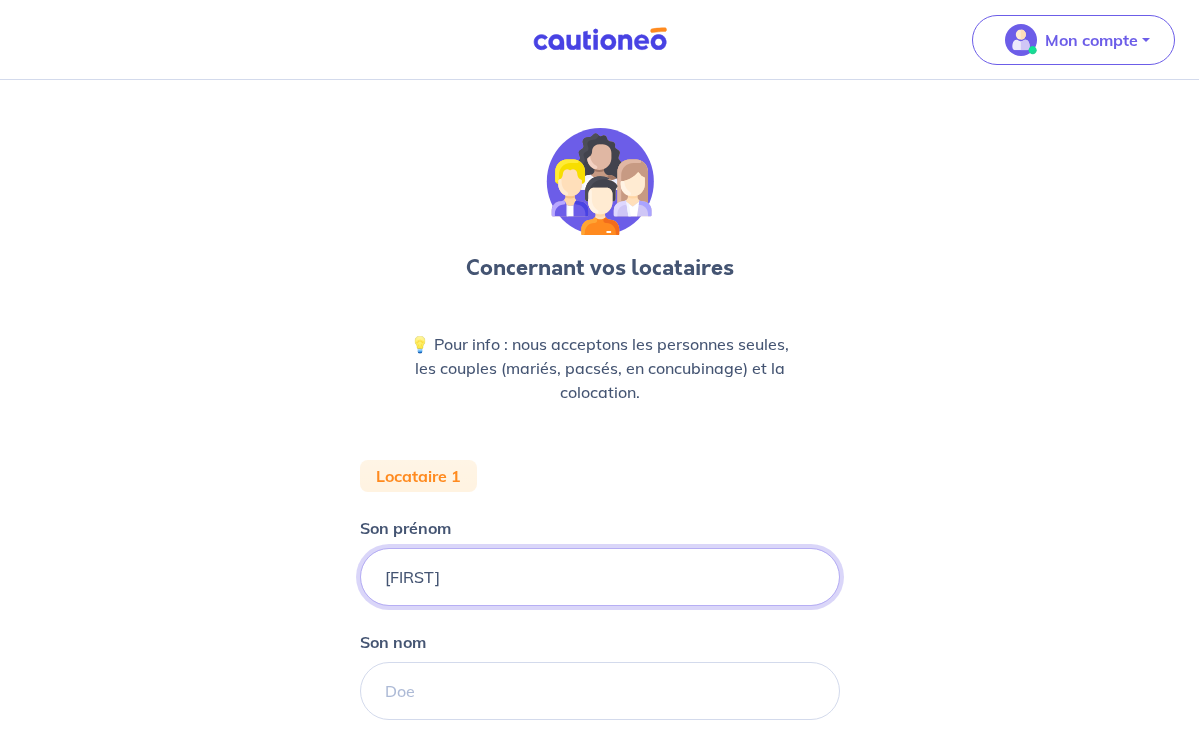 type on "[FIRST]" 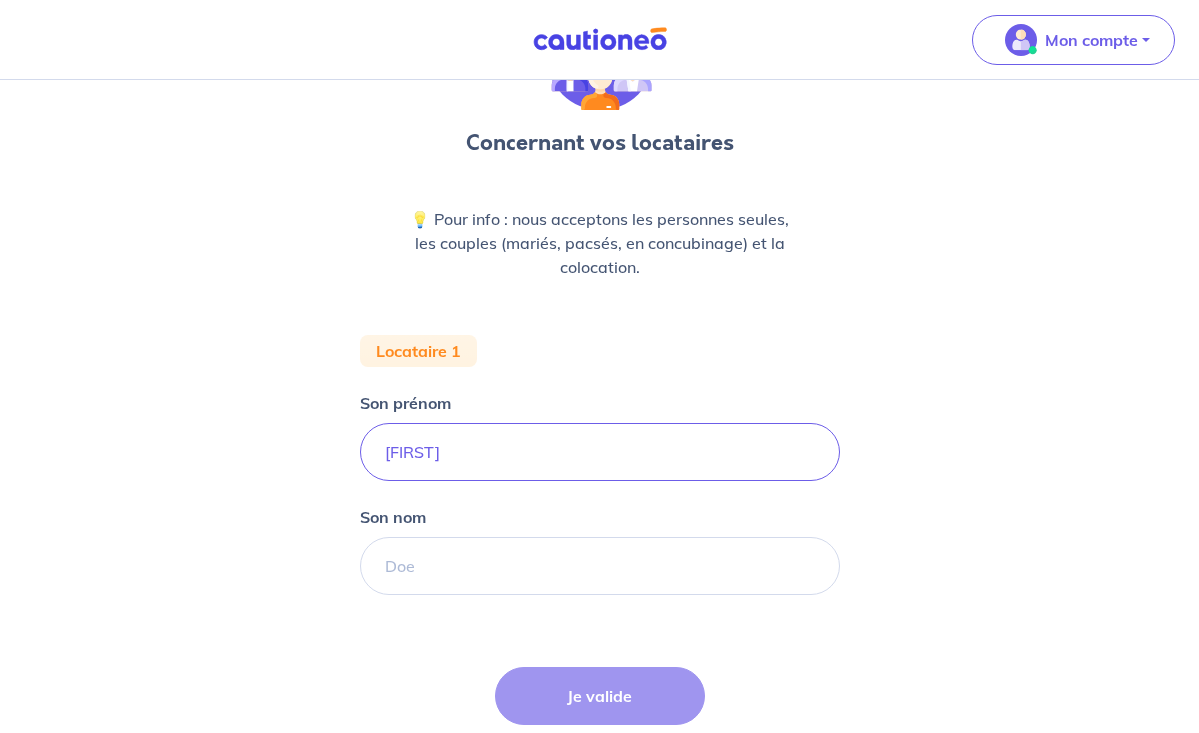 scroll, scrollTop: 126, scrollLeft: 0, axis: vertical 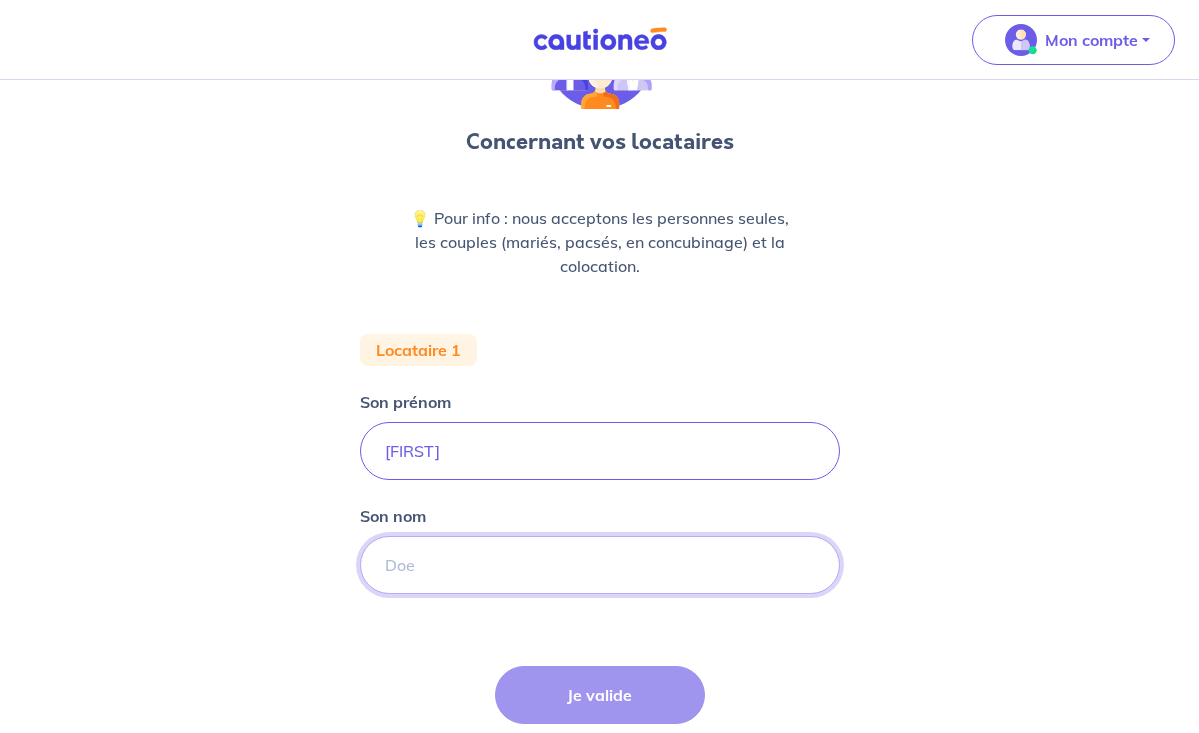 click on "Son nom" at bounding box center [600, 565] 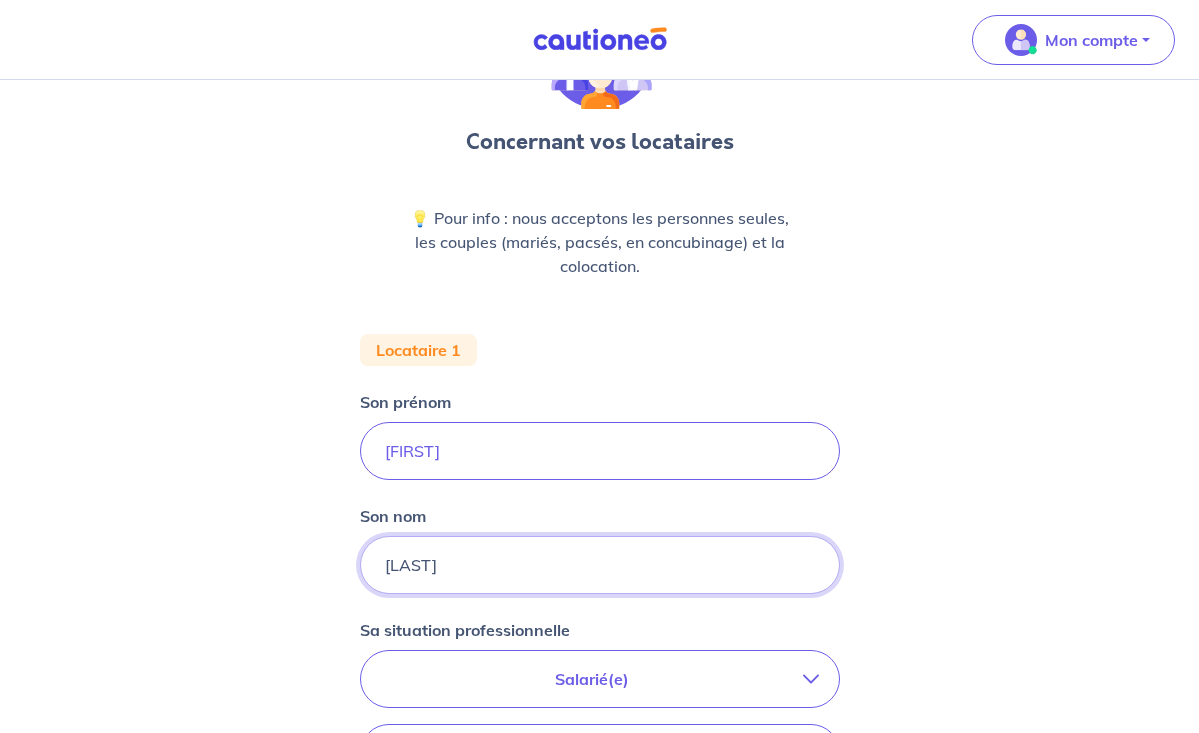 type on "[LAST]" 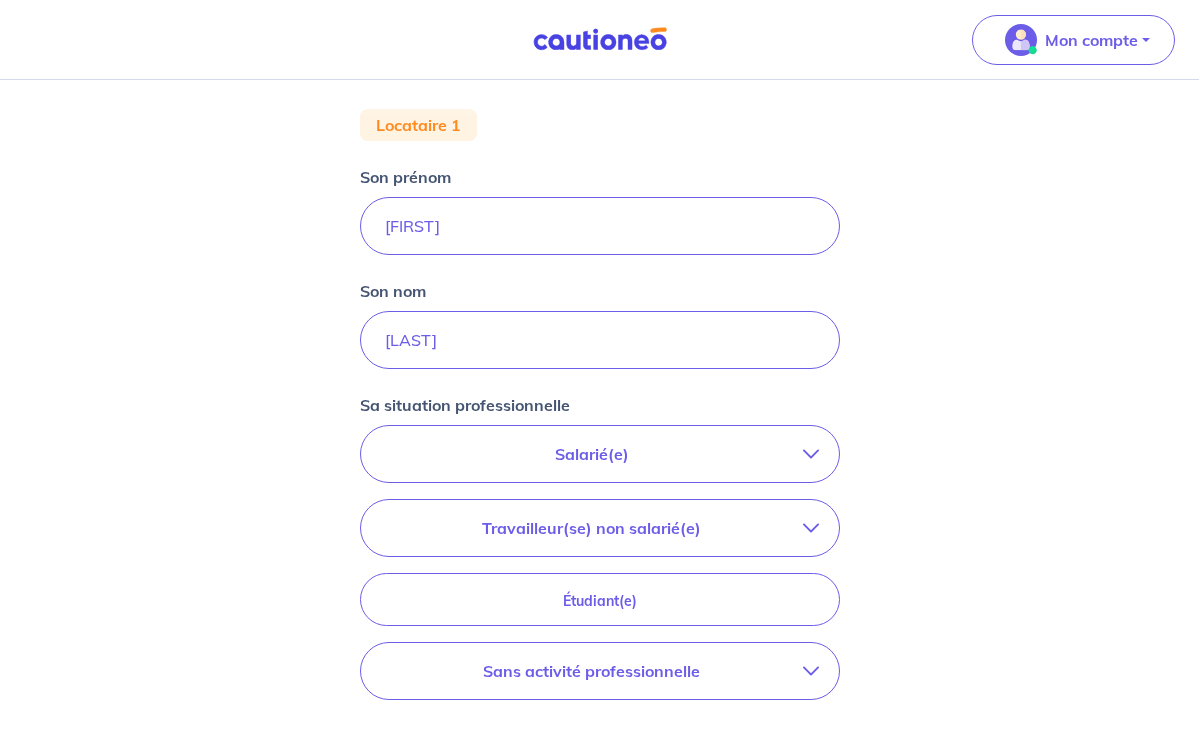 scroll, scrollTop: 371, scrollLeft: 0, axis: vertical 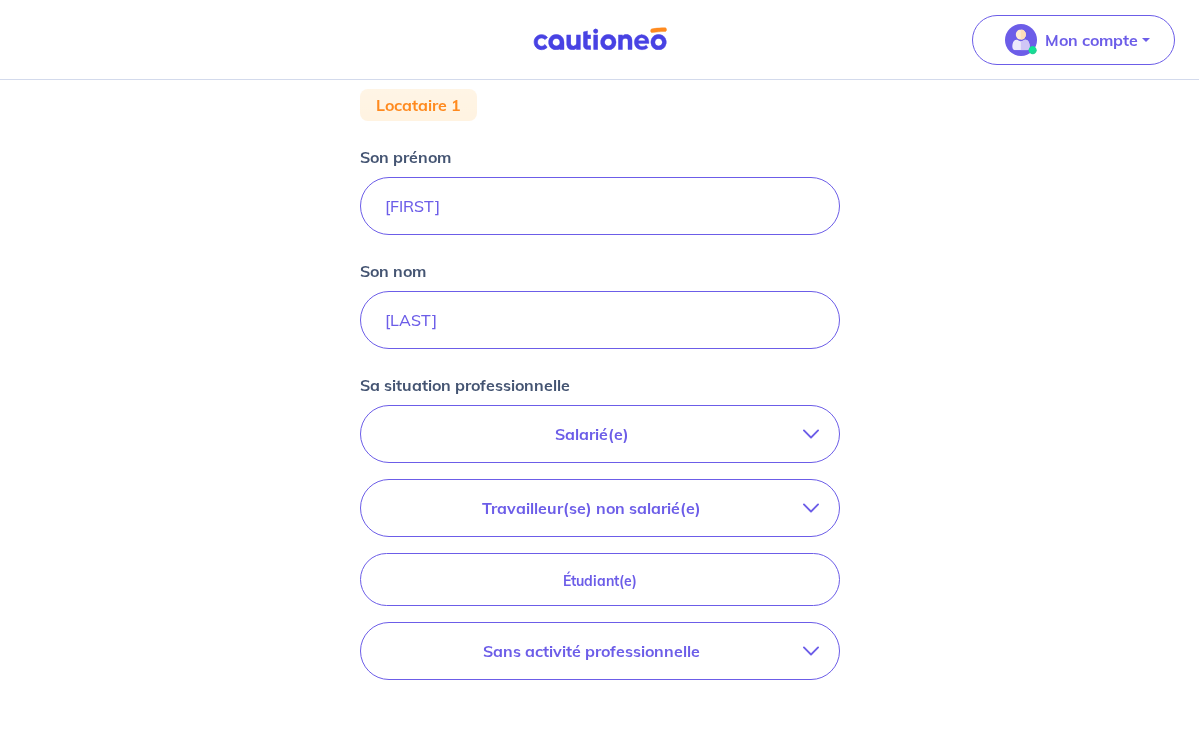 click on "Salarié(e)" at bounding box center [600, 434] 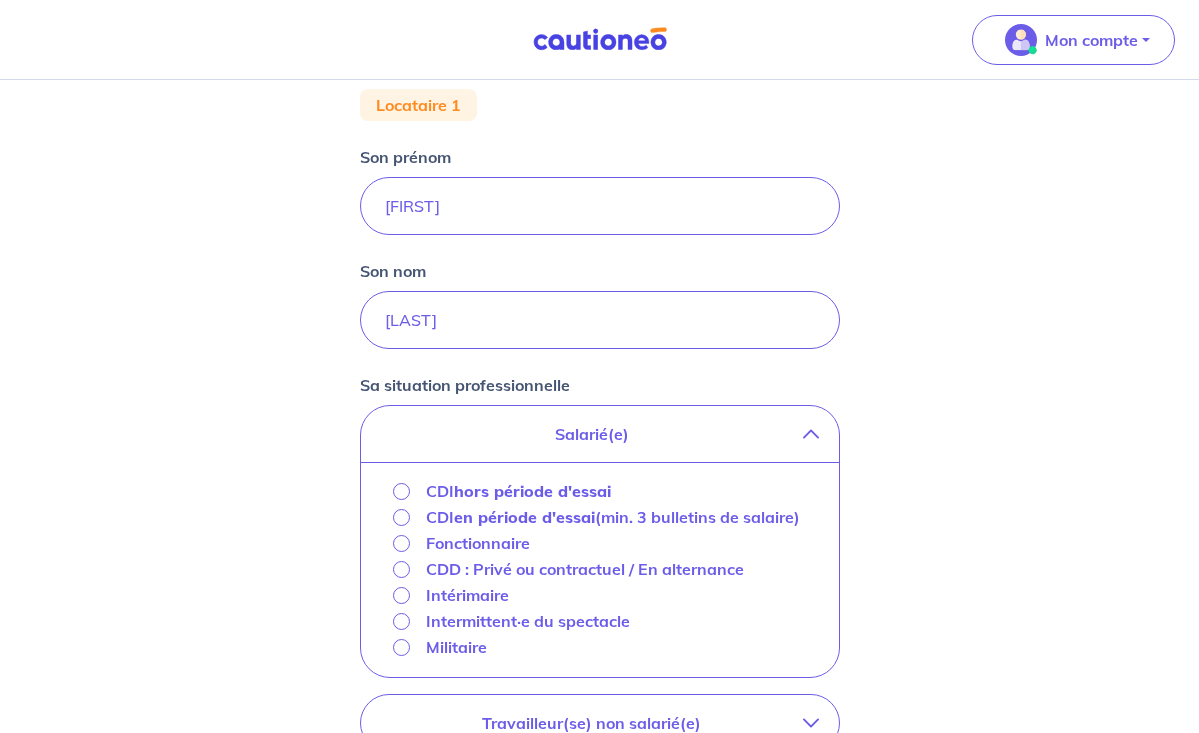 click on "CDI  hors période d'essai" at bounding box center (401, 491) 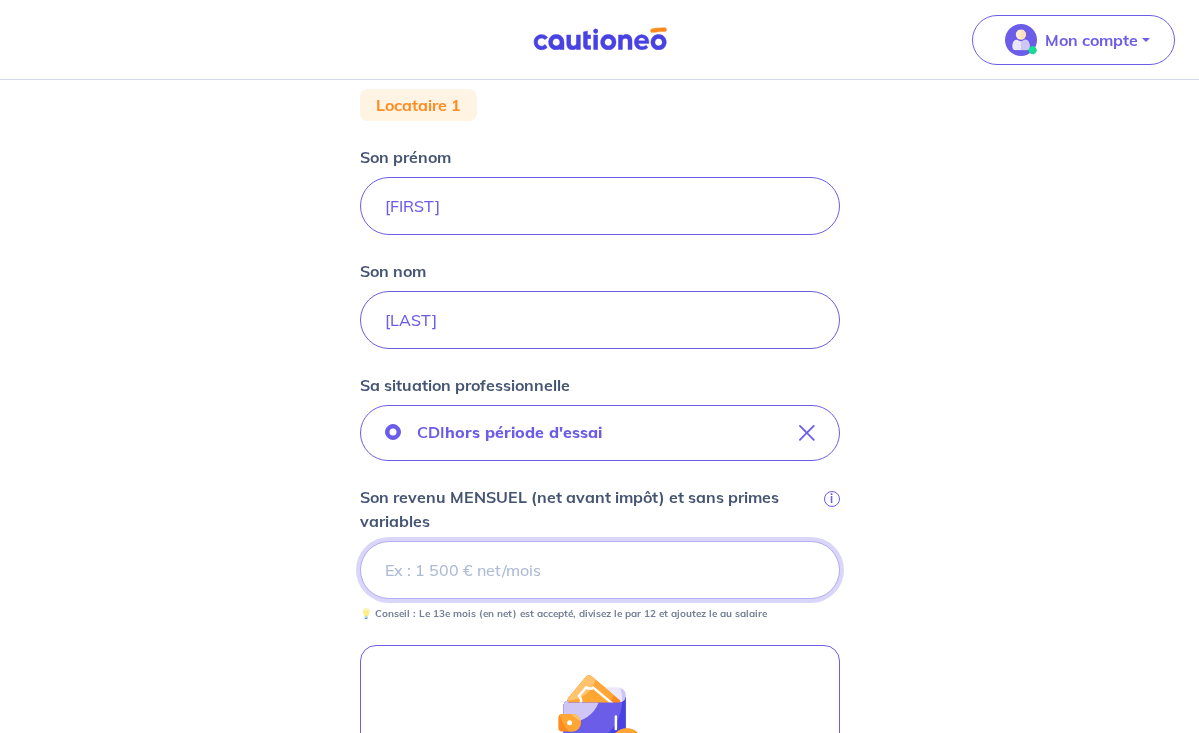 click on "Son revenu MENSUEL (net avant impôt) et sans primes variables i" at bounding box center [600, 570] 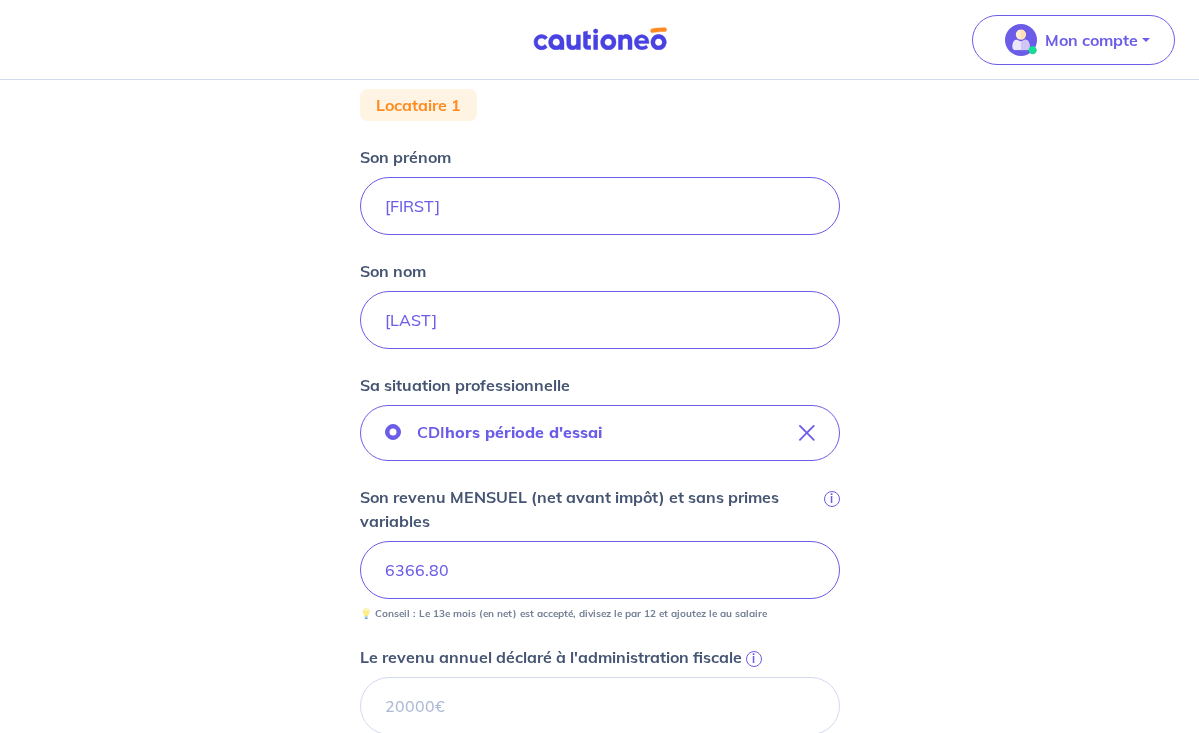 type on "6366.80" 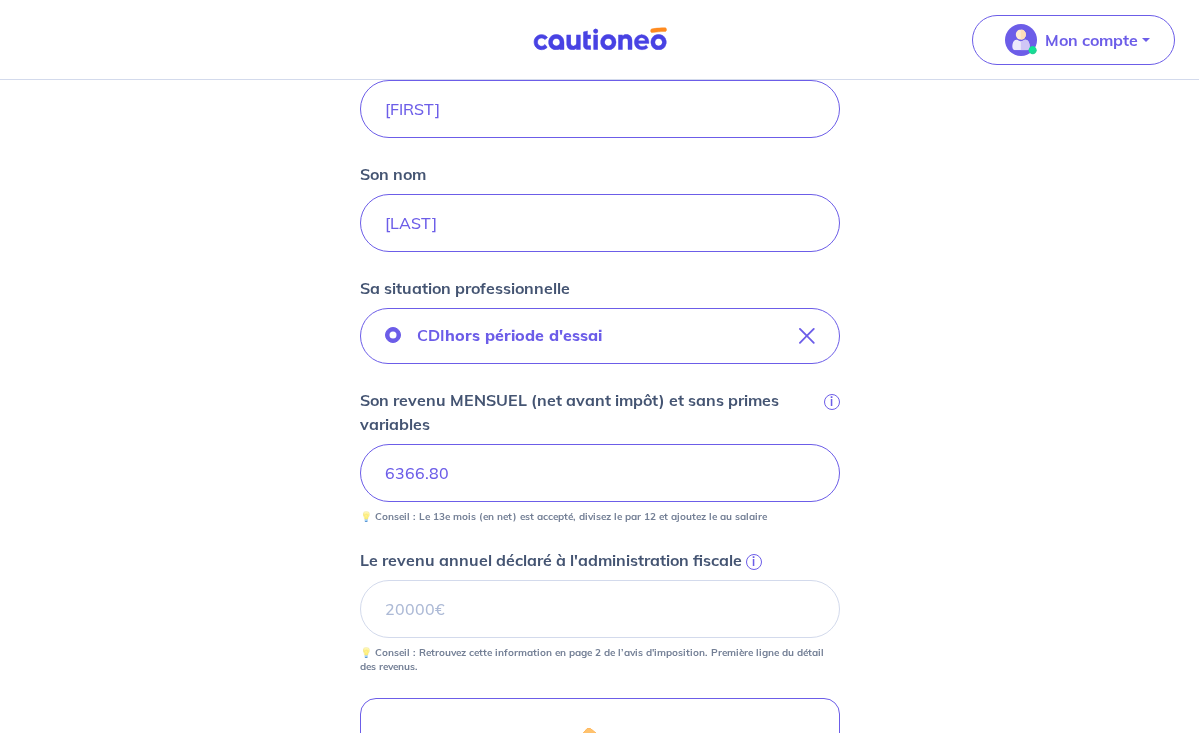 scroll, scrollTop: 469, scrollLeft: 0, axis: vertical 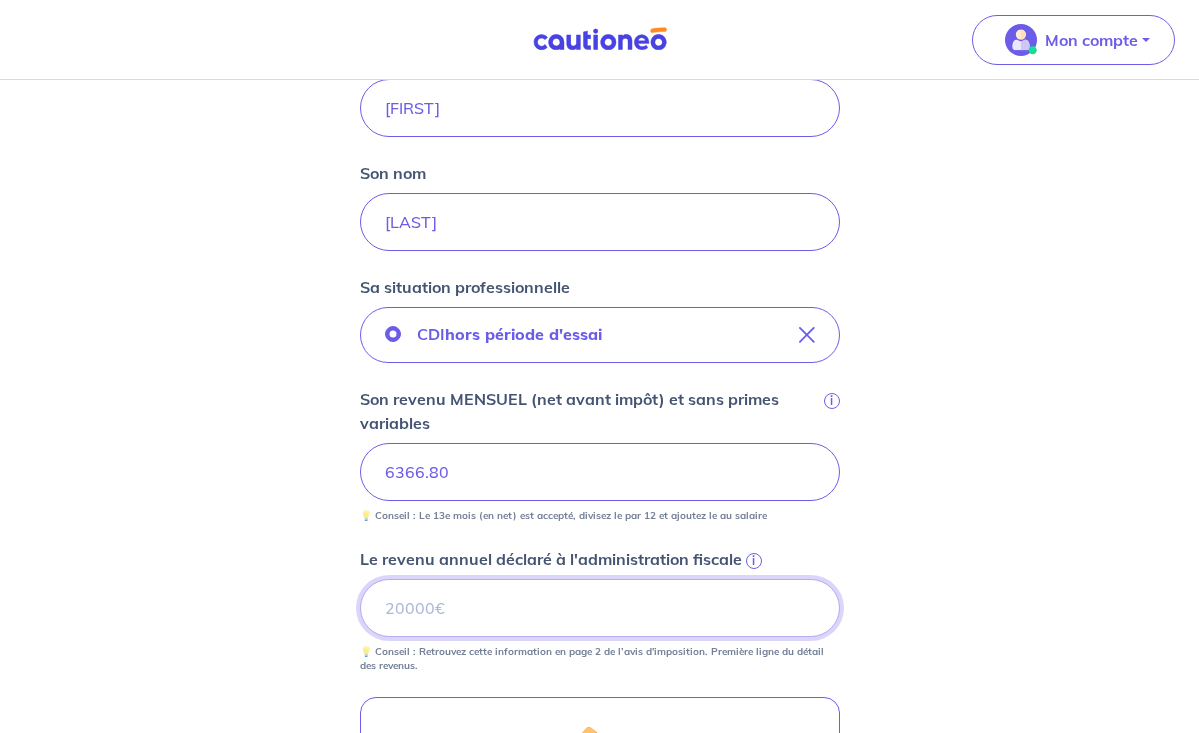click on "Le revenu annuel déclaré à l'administration fiscale i" at bounding box center (600, 608) 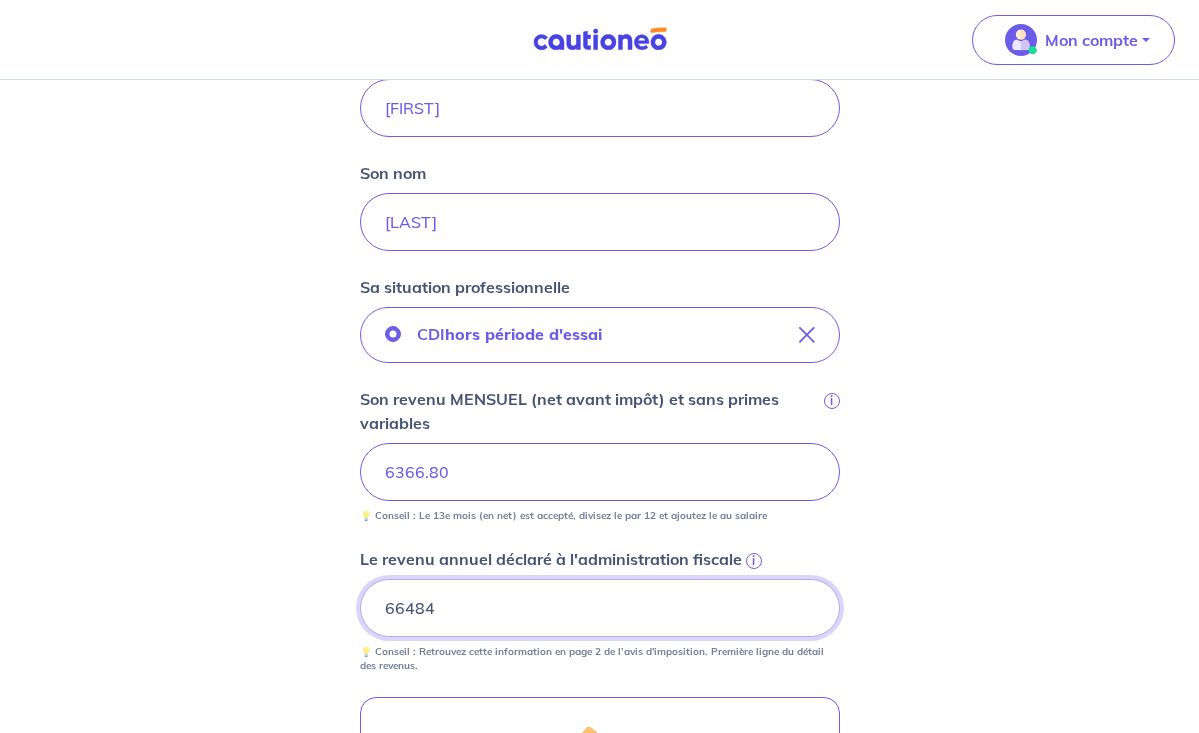 type on "66484" 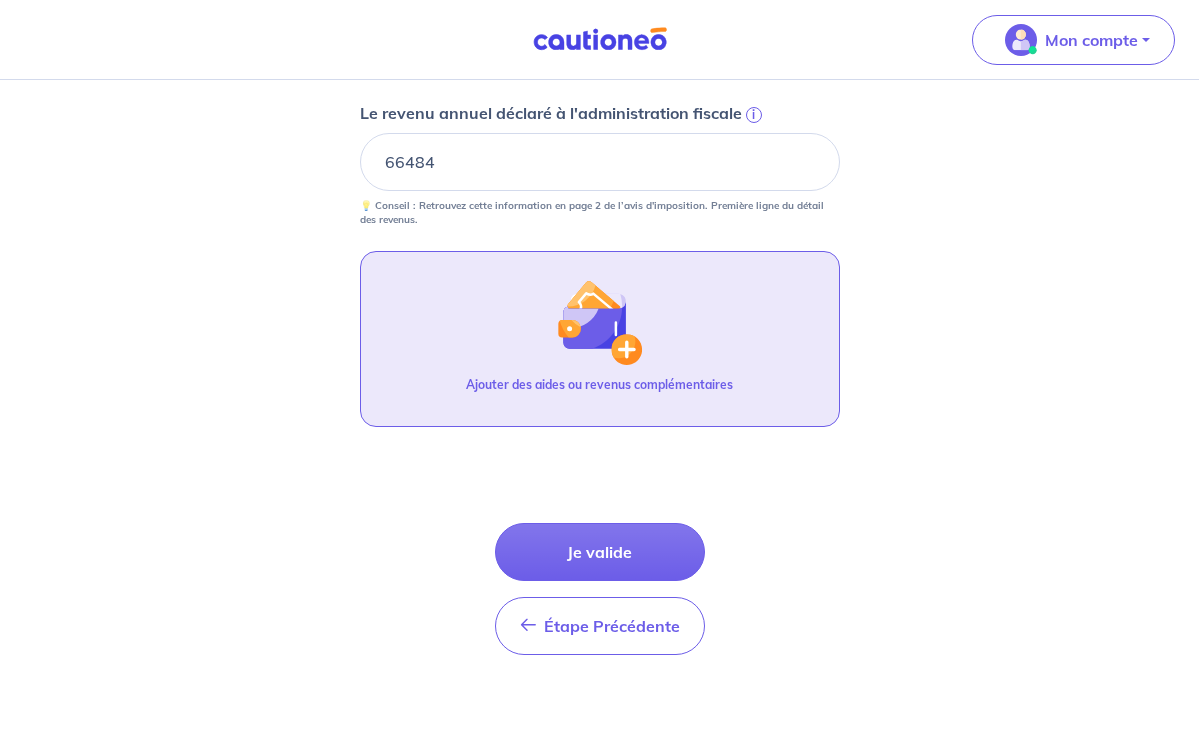 scroll, scrollTop: 916, scrollLeft: 0, axis: vertical 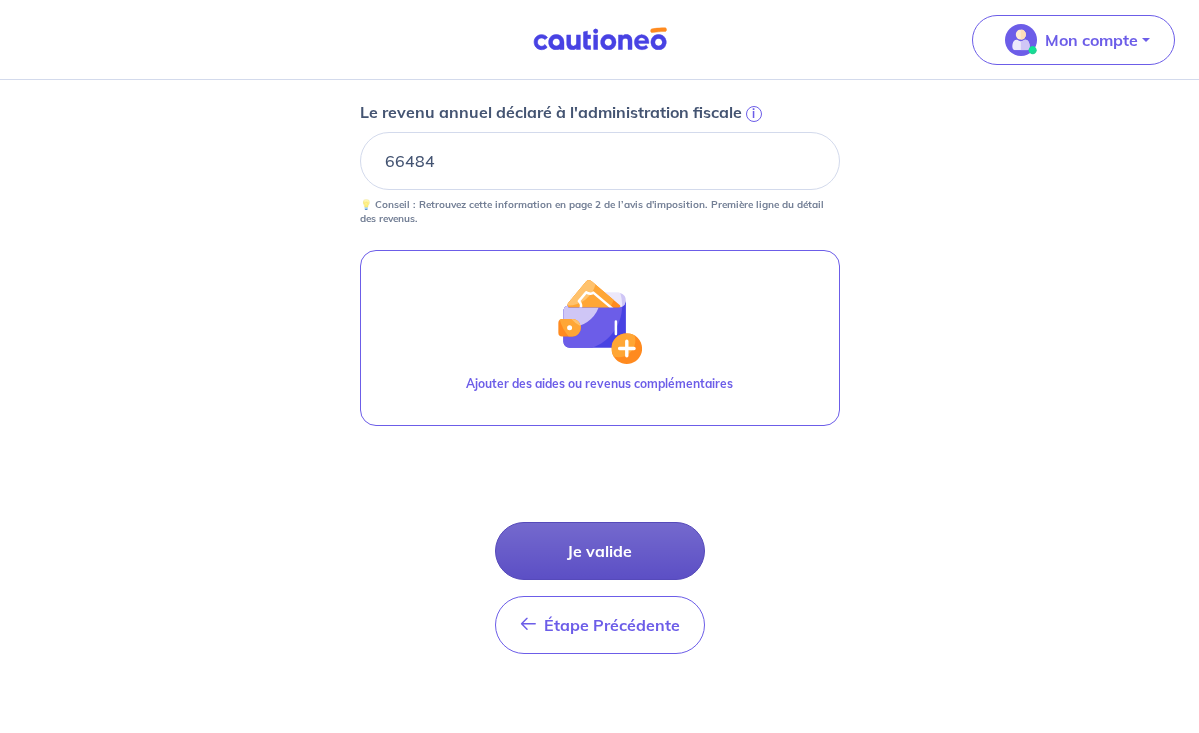 click on "Je valide" at bounding box center [600, 551] 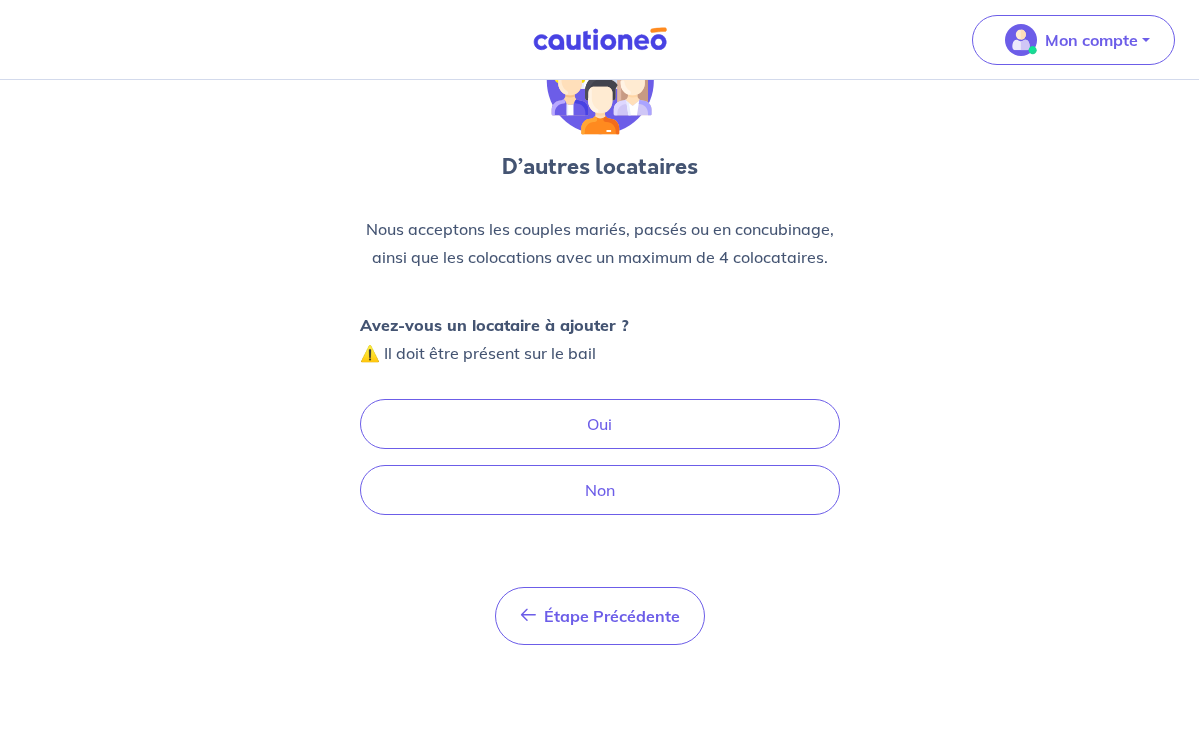 scroll, scrollTop: 0, scrollLeft: 0, axis: both 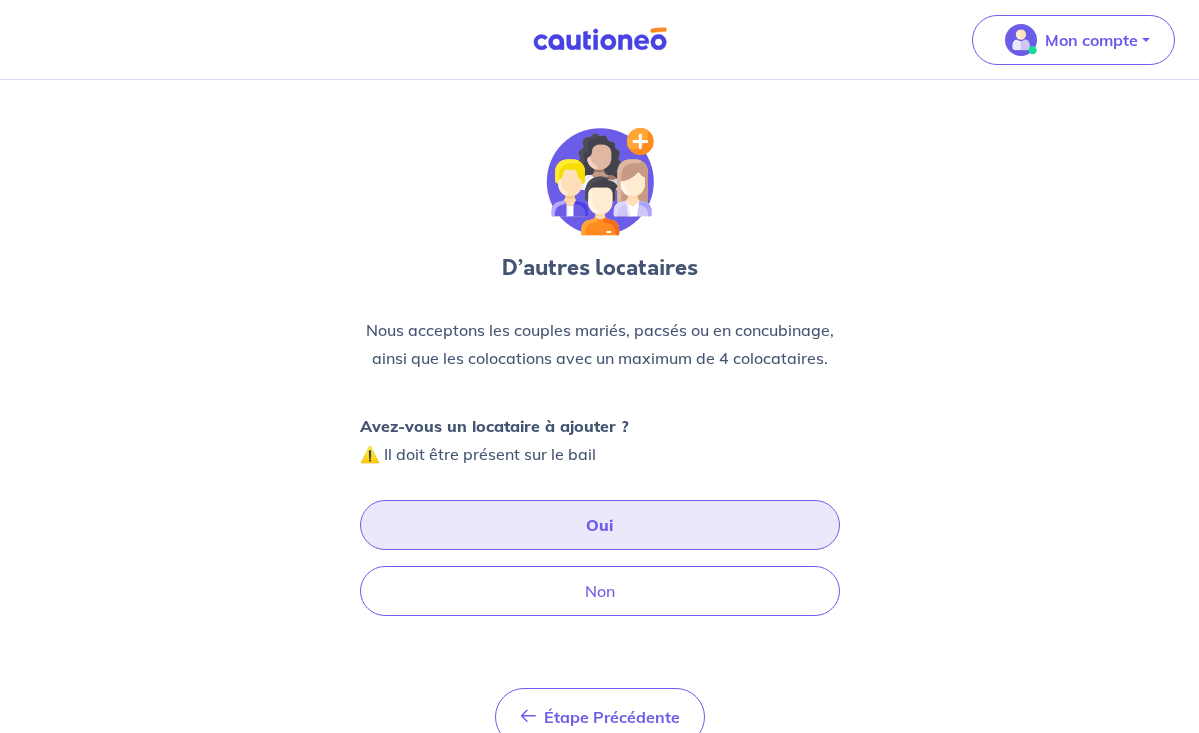 click on "Oui" at bounding box center [600, 525] 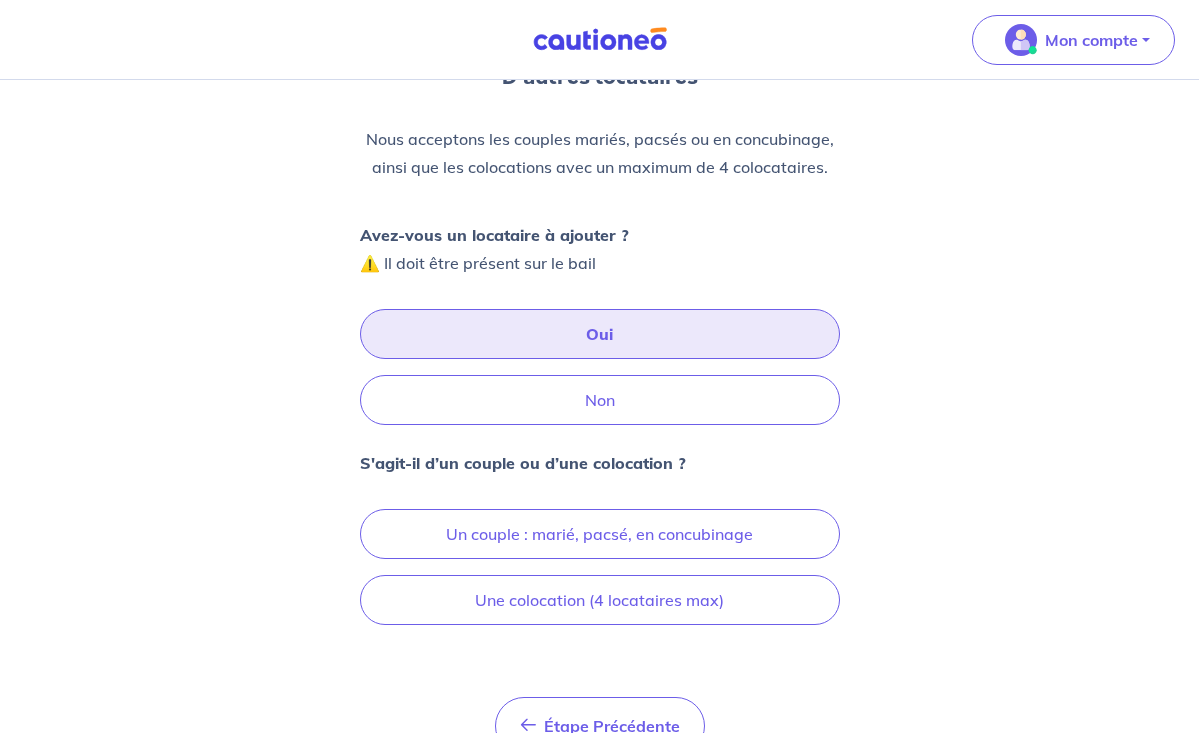 scroll, scrollTop: 194, scrollLeft: 0, axis: vertical 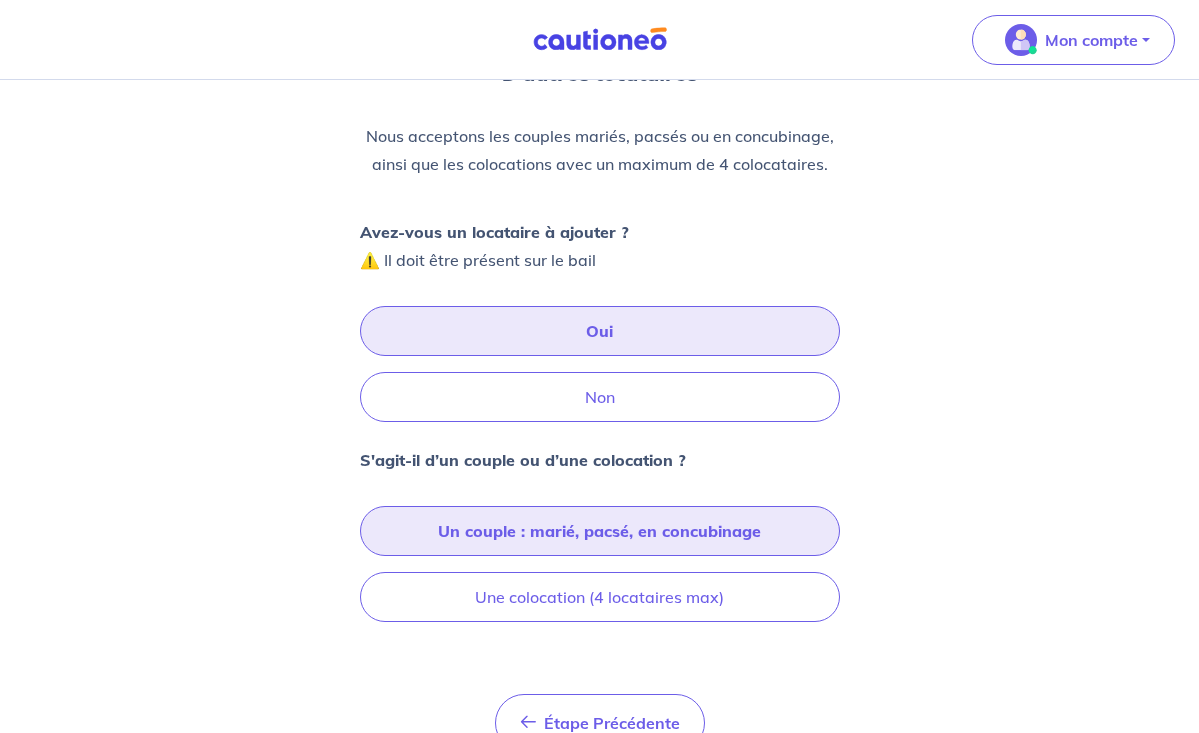 click on "Un couple : marié, pacsé, en concubinage" at bounding box center (600, 531) 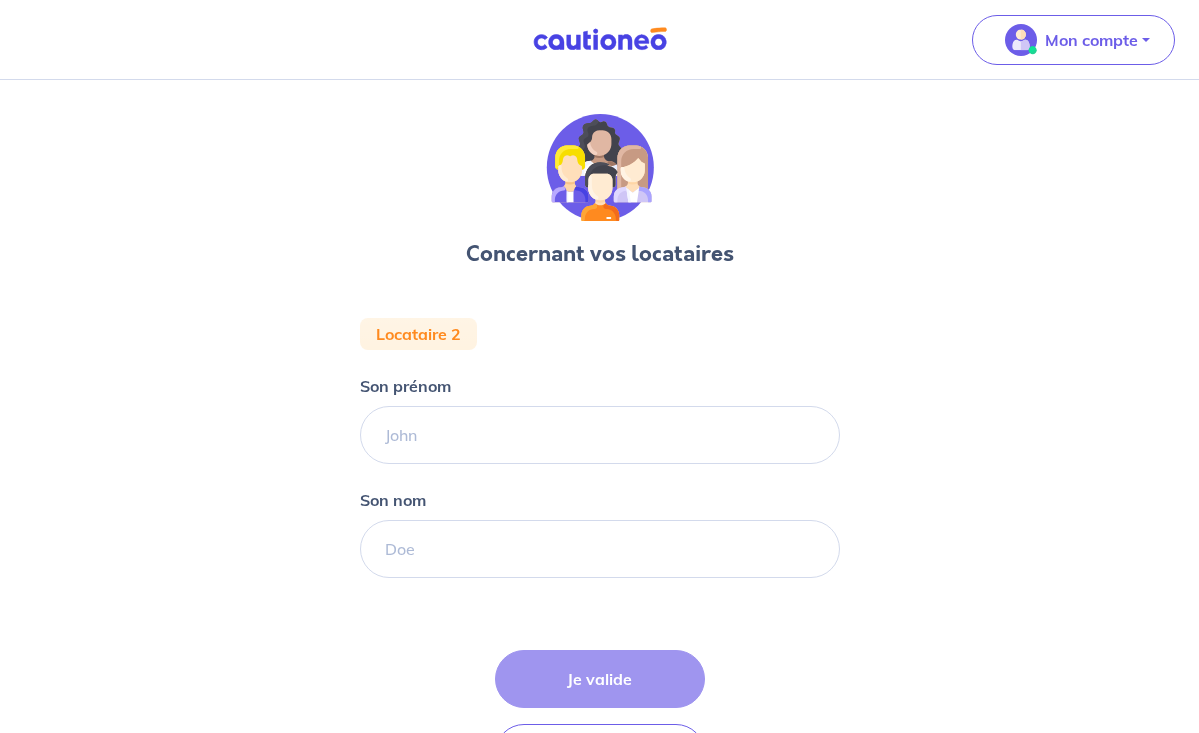 scroll, scrollTop: 0, scrollLeft: 0, axis: both 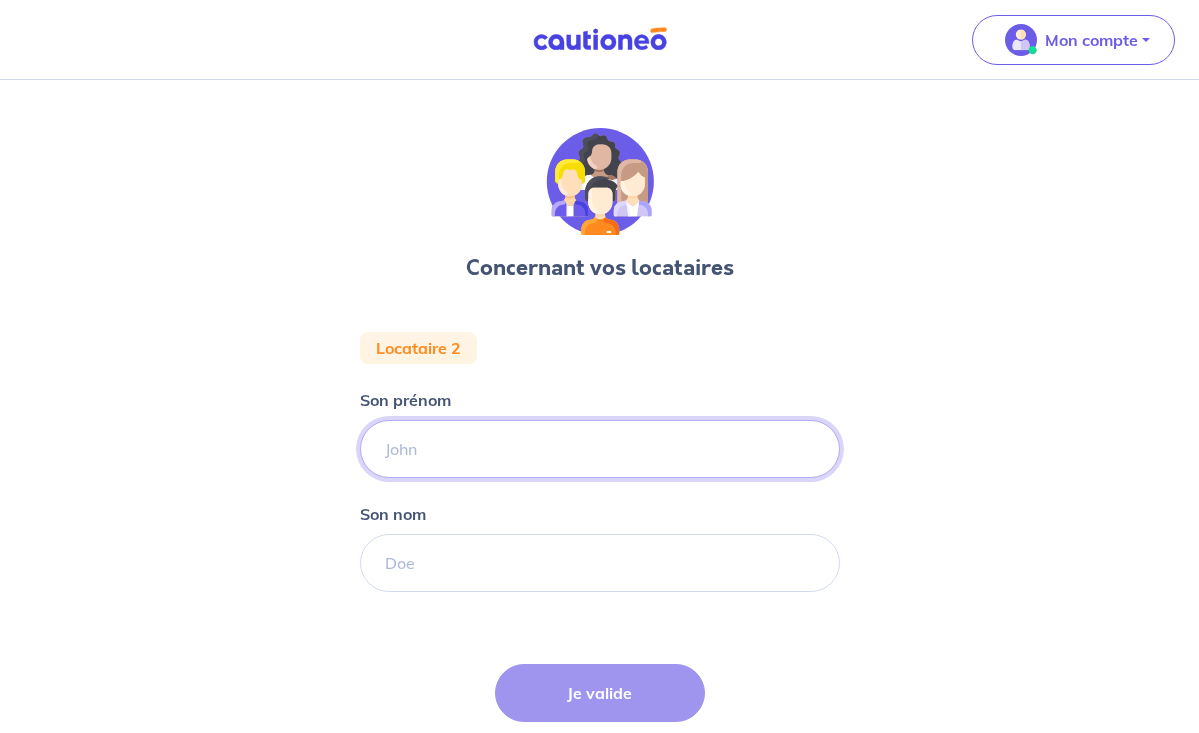 click on "Son prénom" at bounding box center (600, 449) 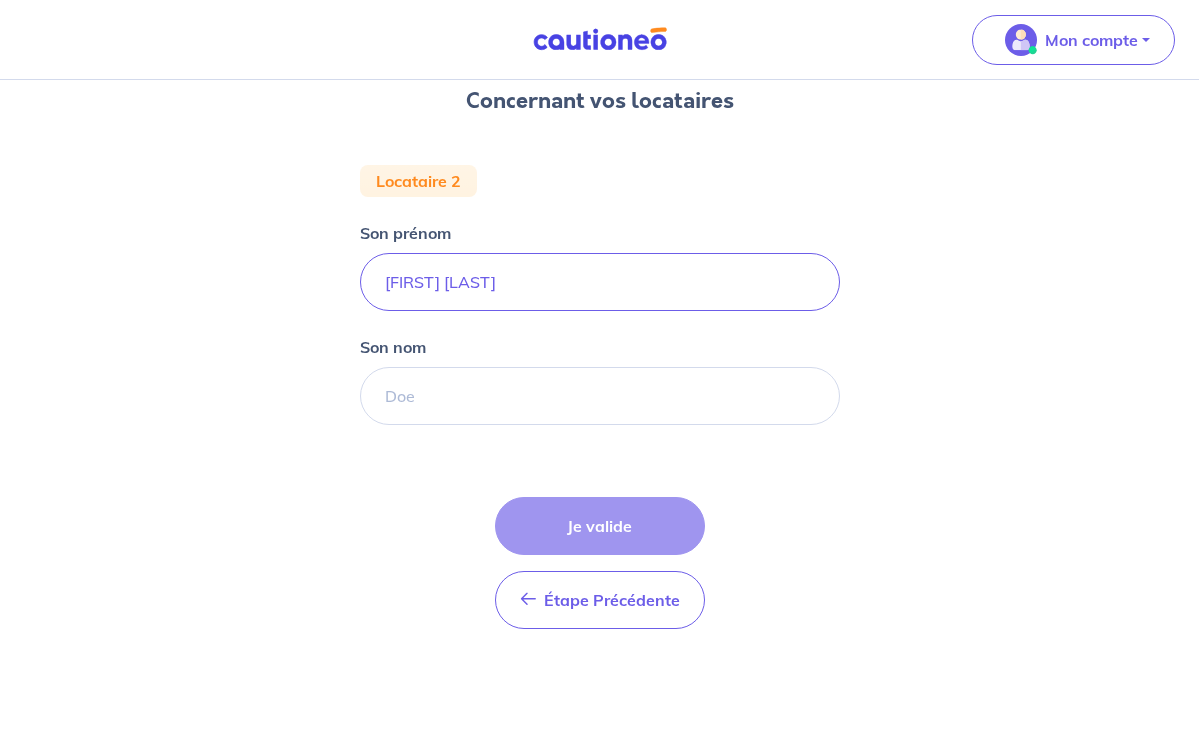 scroll, scrollTop: 167, scrollLeft: 0, axis: vertical 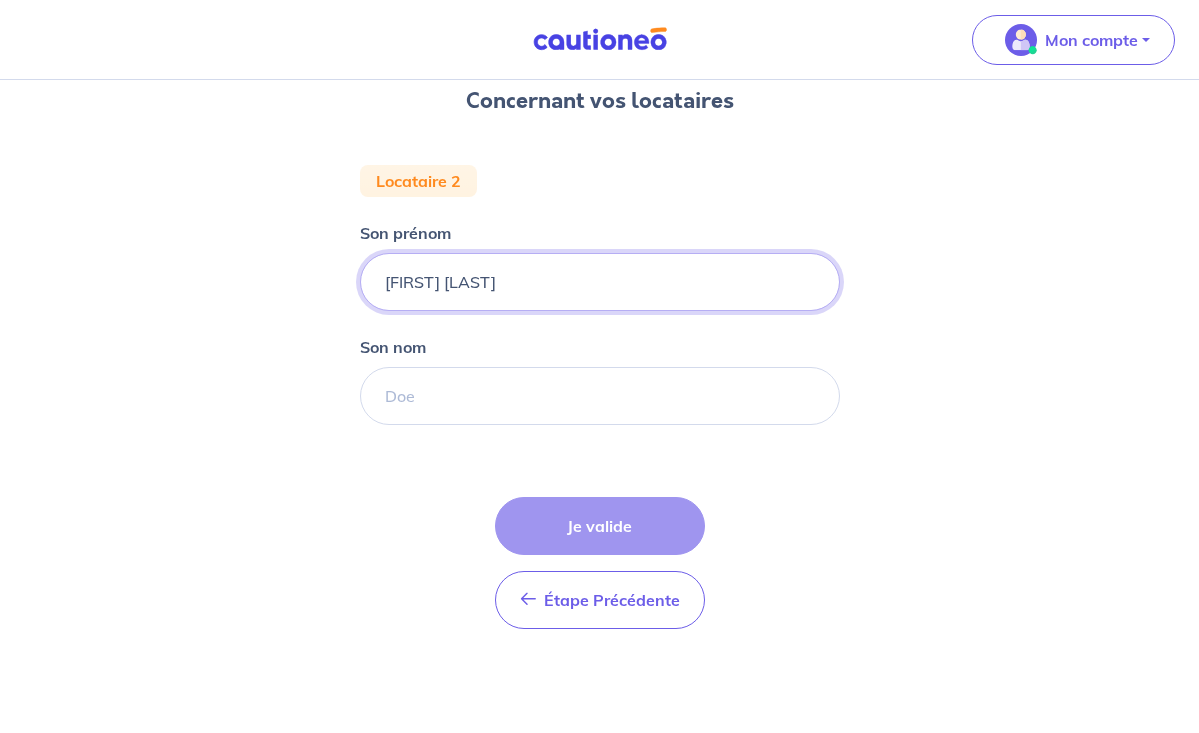 click on "[FIRST] [LAST]" at bounding box center (600, 282) 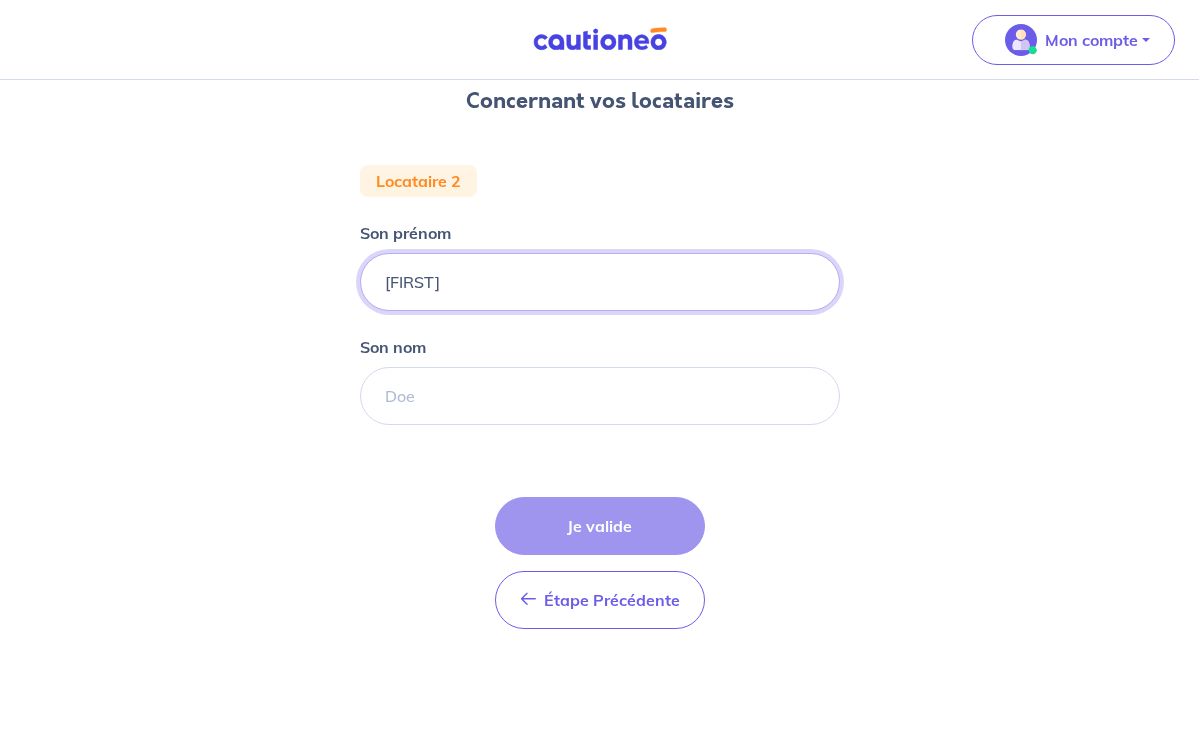 type on "[FIRST]" 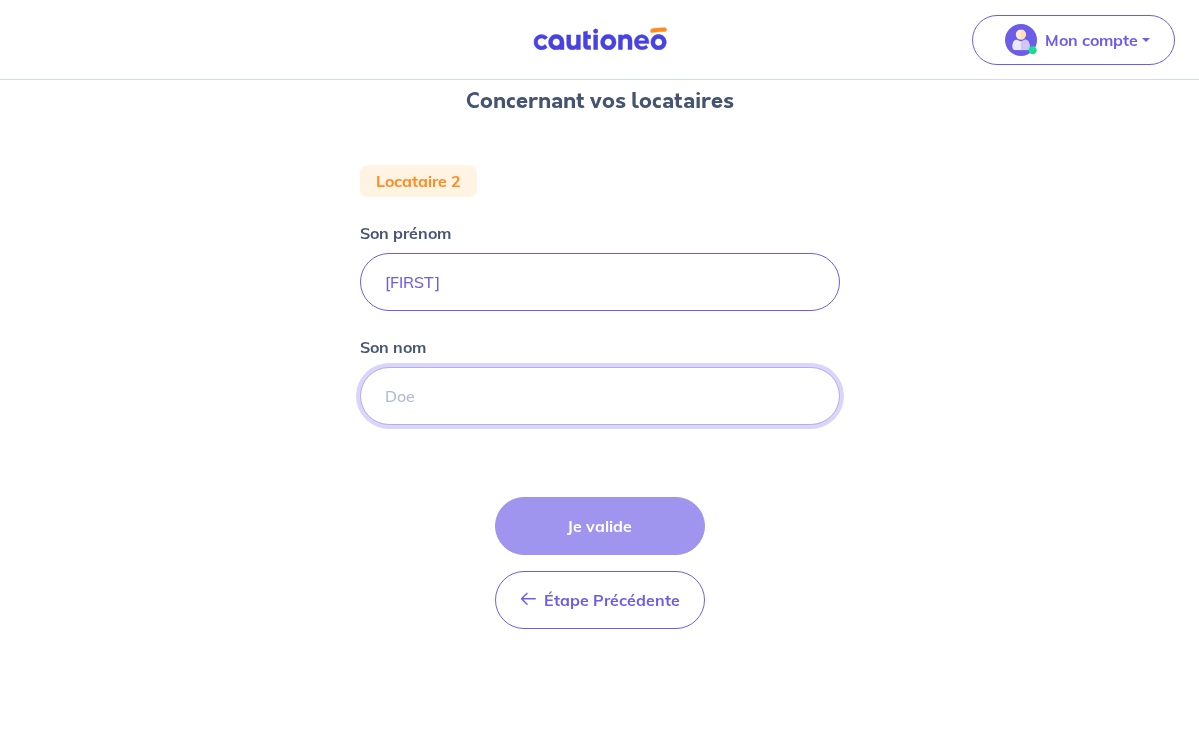 click on "Son nom" at bounding box center [600, 396] 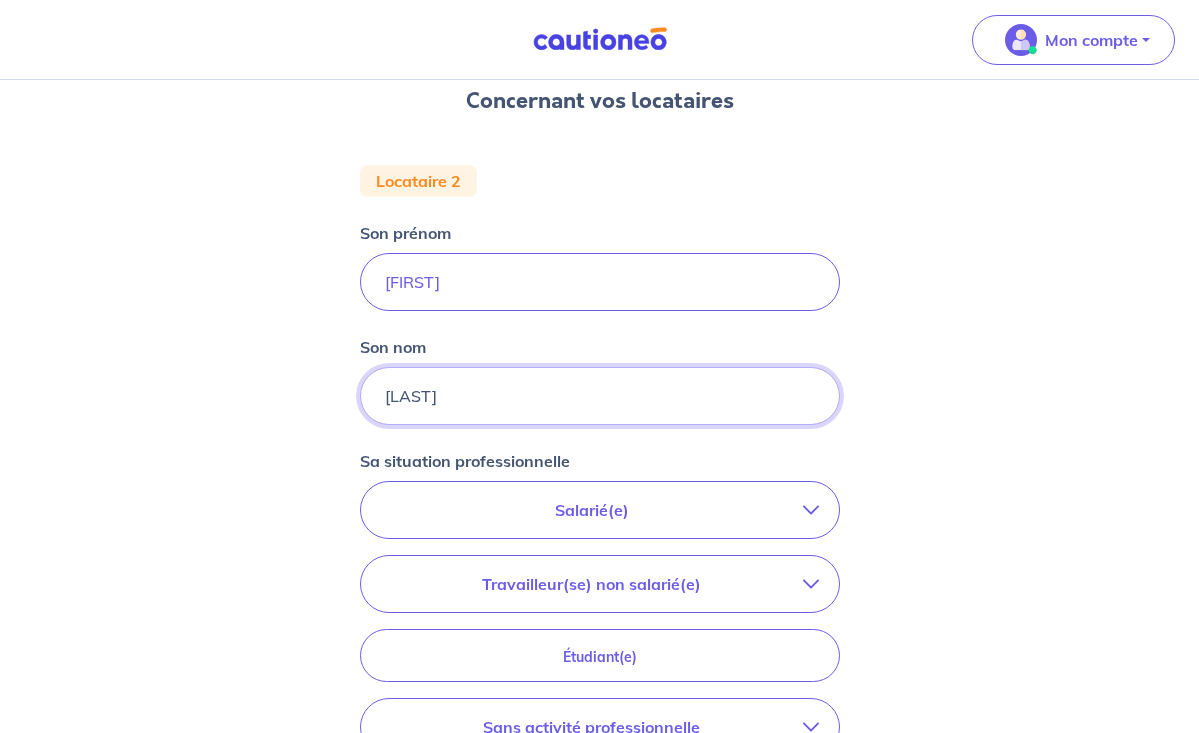 type on "[LAST]" 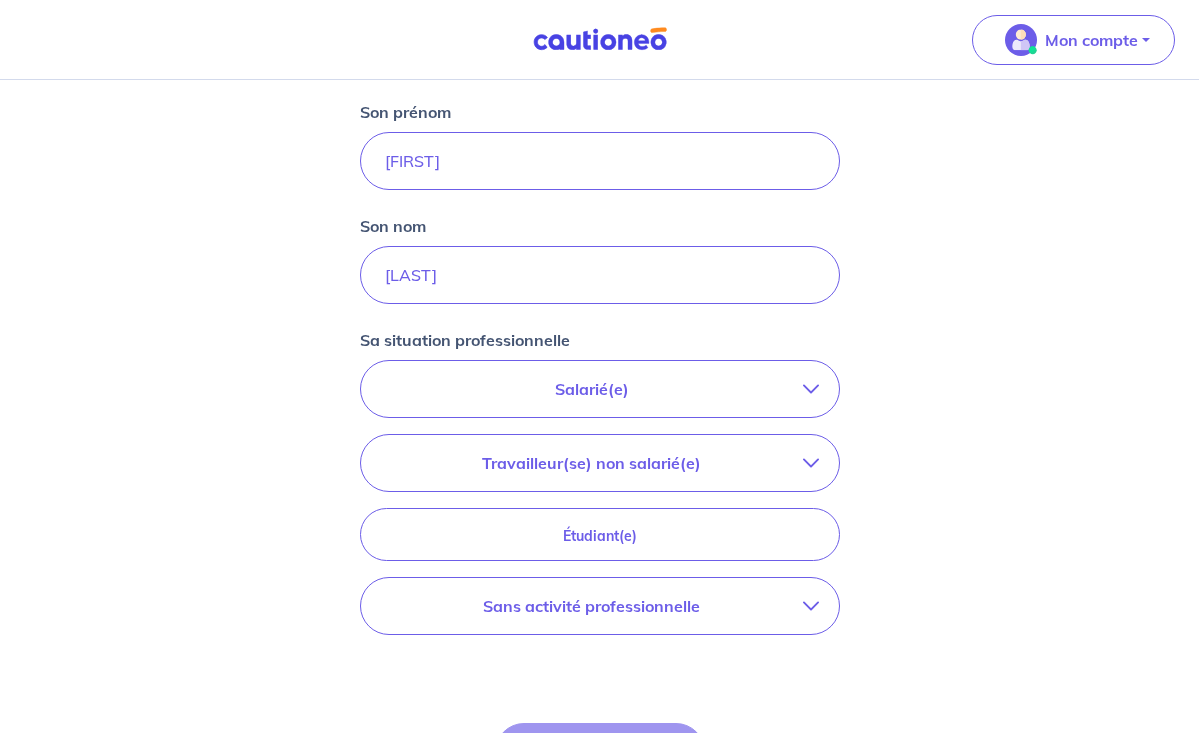 scroll, scrollTop: 302, scrollLeft: 0, axis: vertical 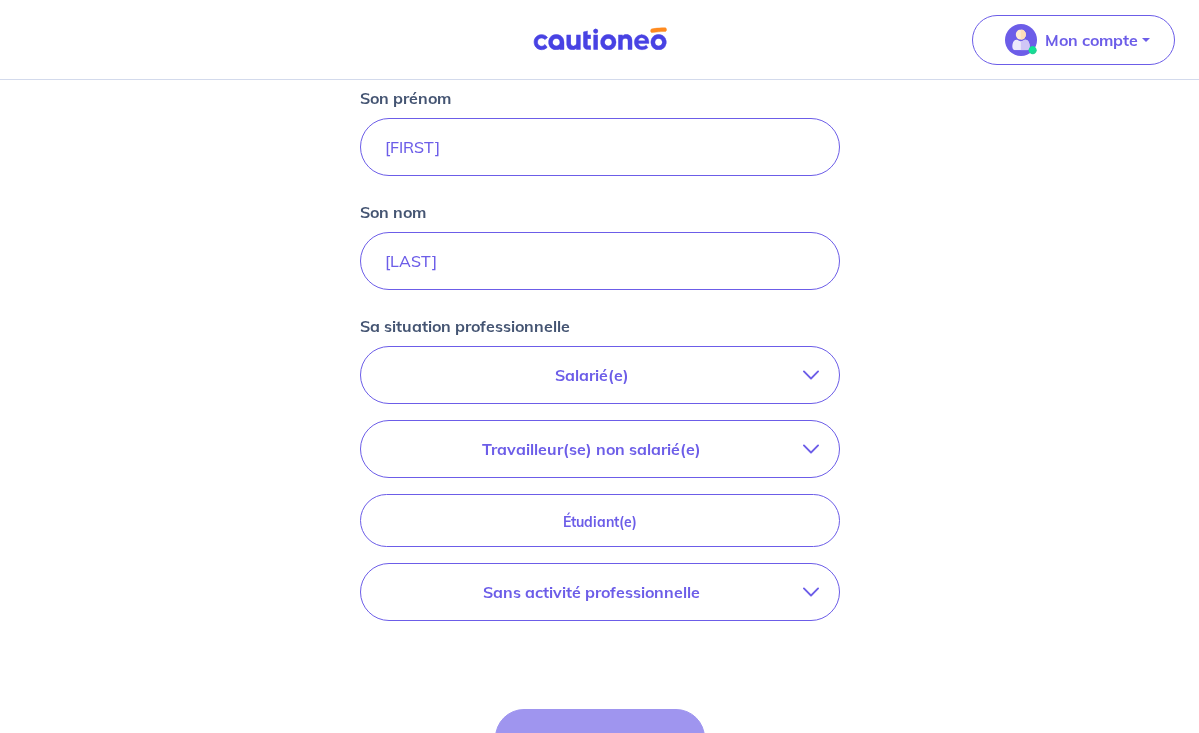 click on "Travailleur(se) non salarié(e)" at bounding box center [592, 449] 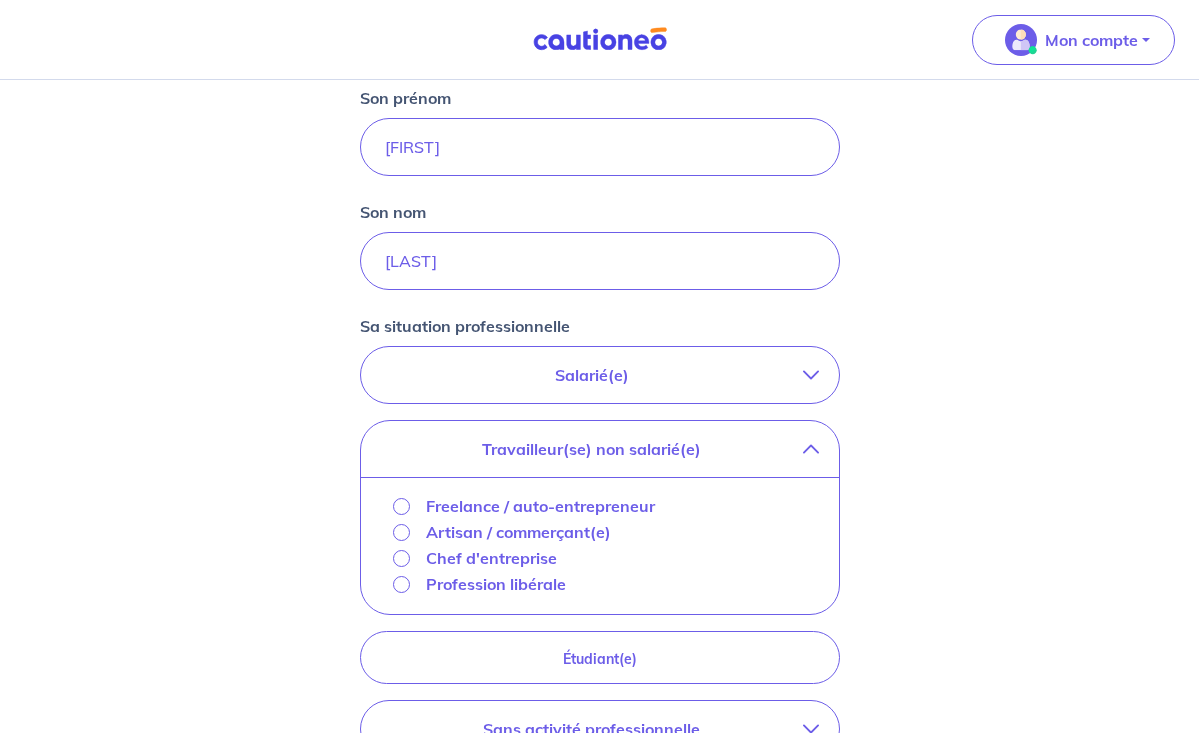 click on "Freelance / auto-entrepreneur" at bounding box center [401, 506] 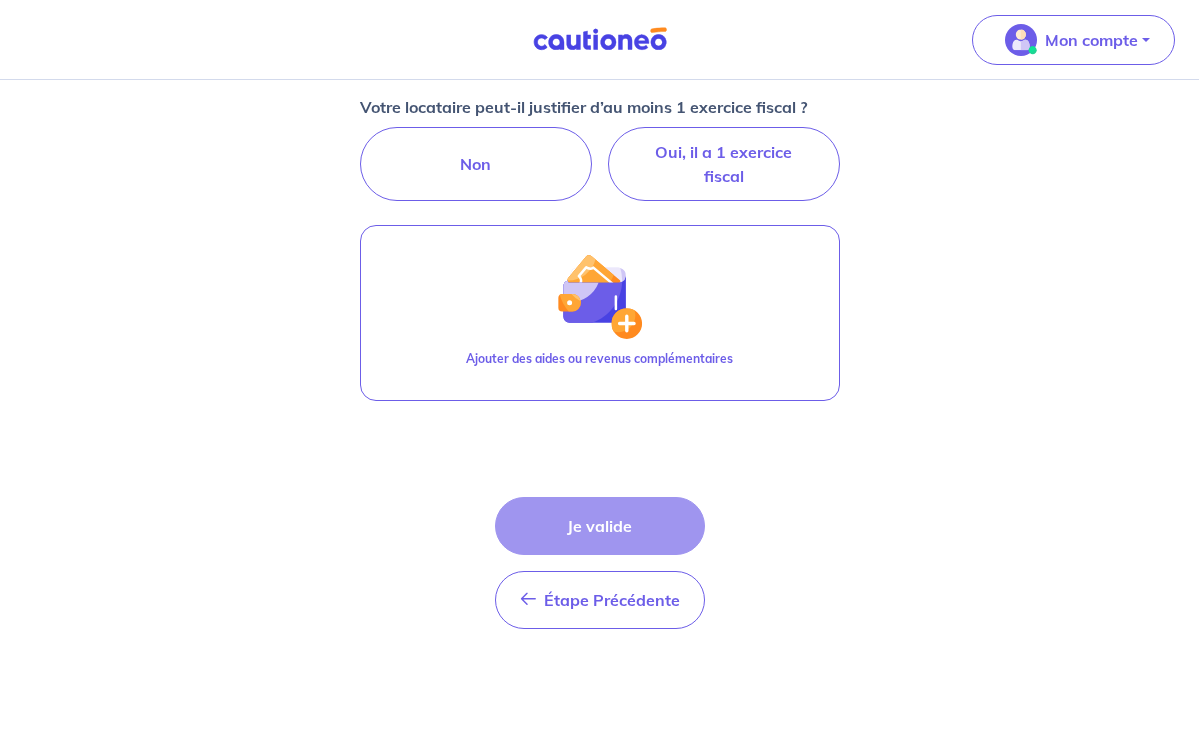 scroll, scrollTop: 633, scrollLeft: 0, axis: vertical 